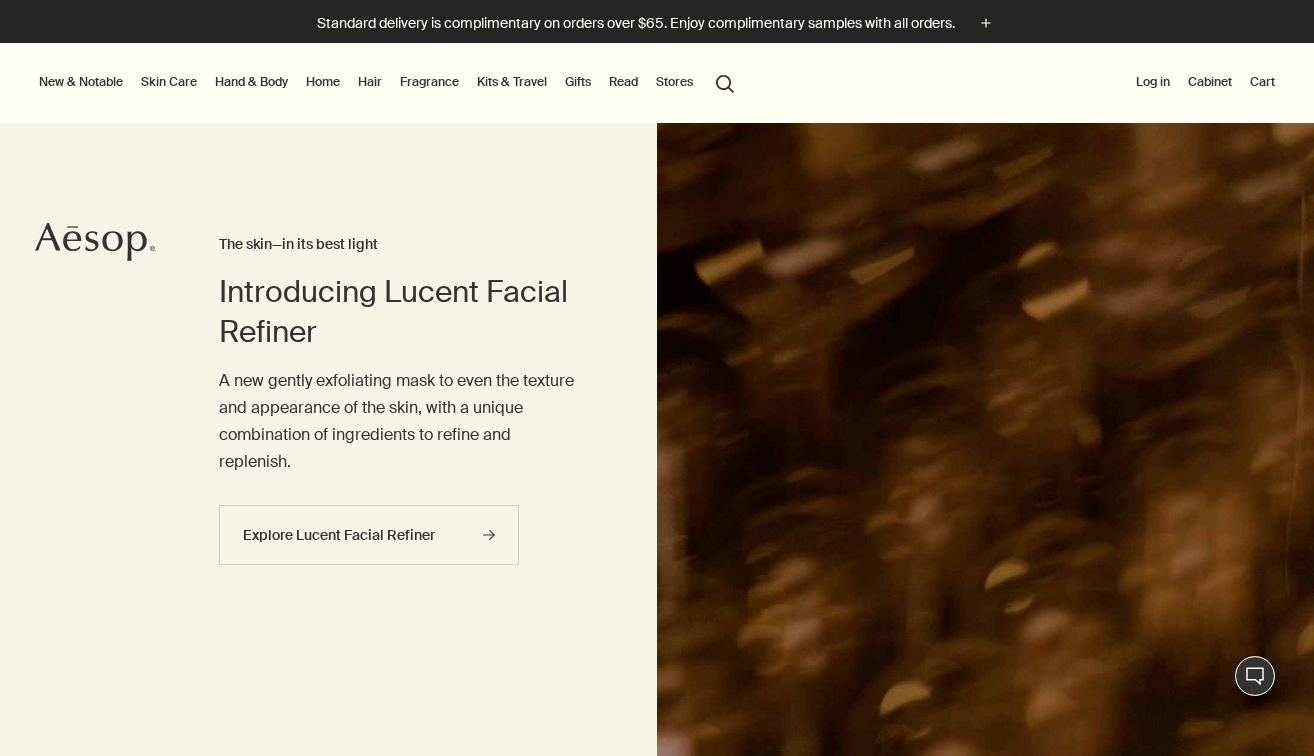 scroll, scrollTop: 0, scrollLeft: 0, axis: both 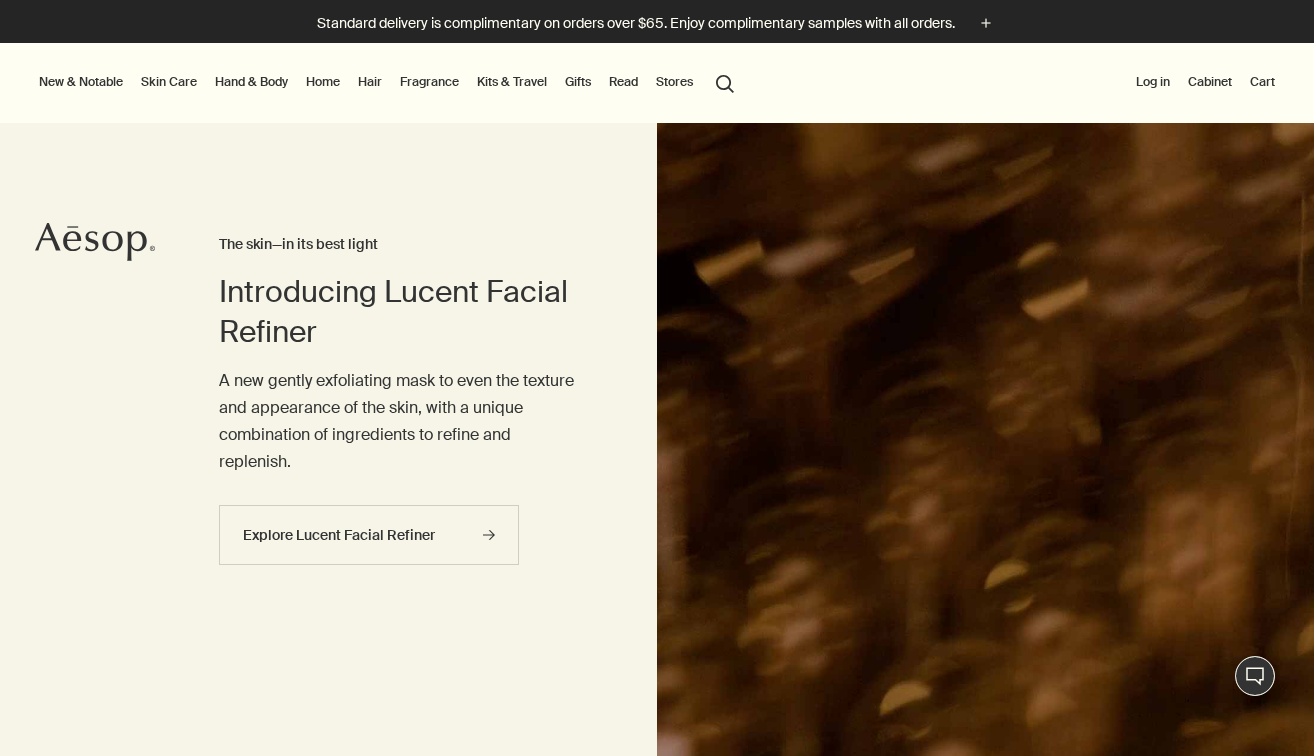 click on "Hand & Body" at bounding box center [251, 82] 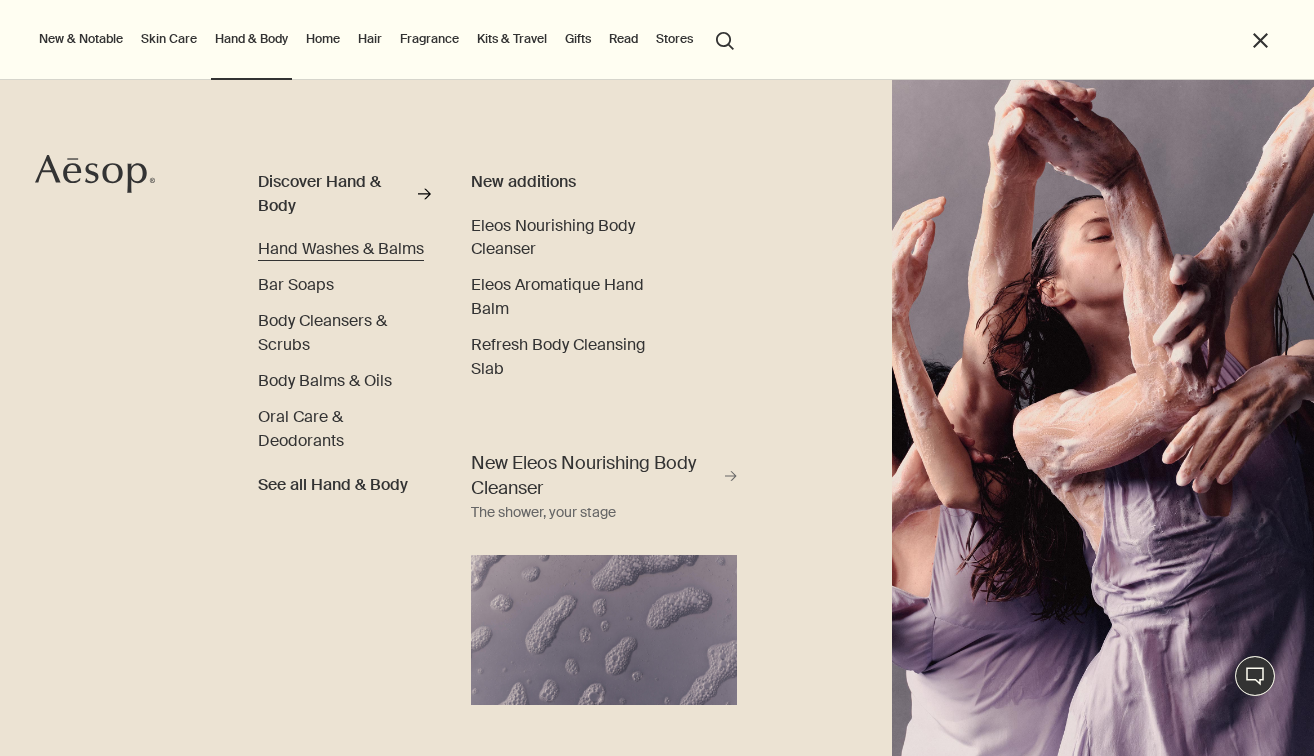 click on "Hand Washes & Balms" at bounding box center [341, 248] 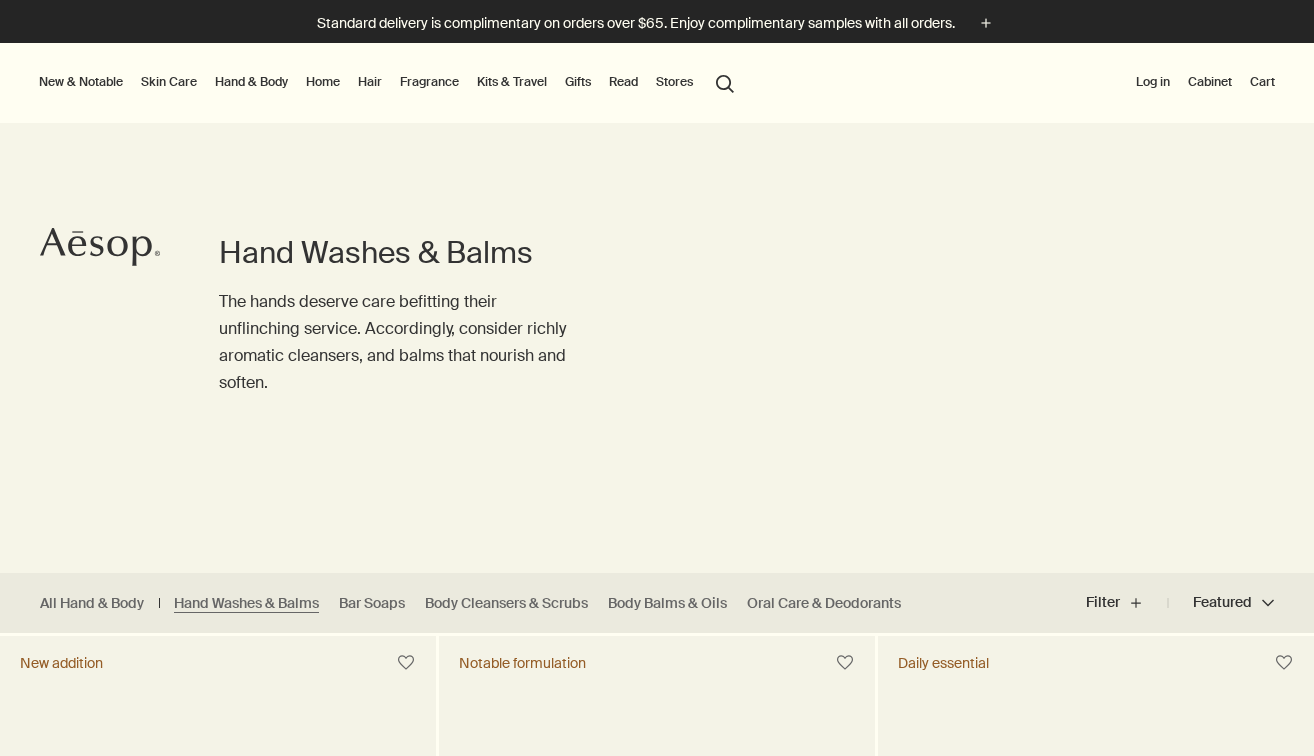 scroll, scrollTop: 0, scrollLeft: 0, axis: both 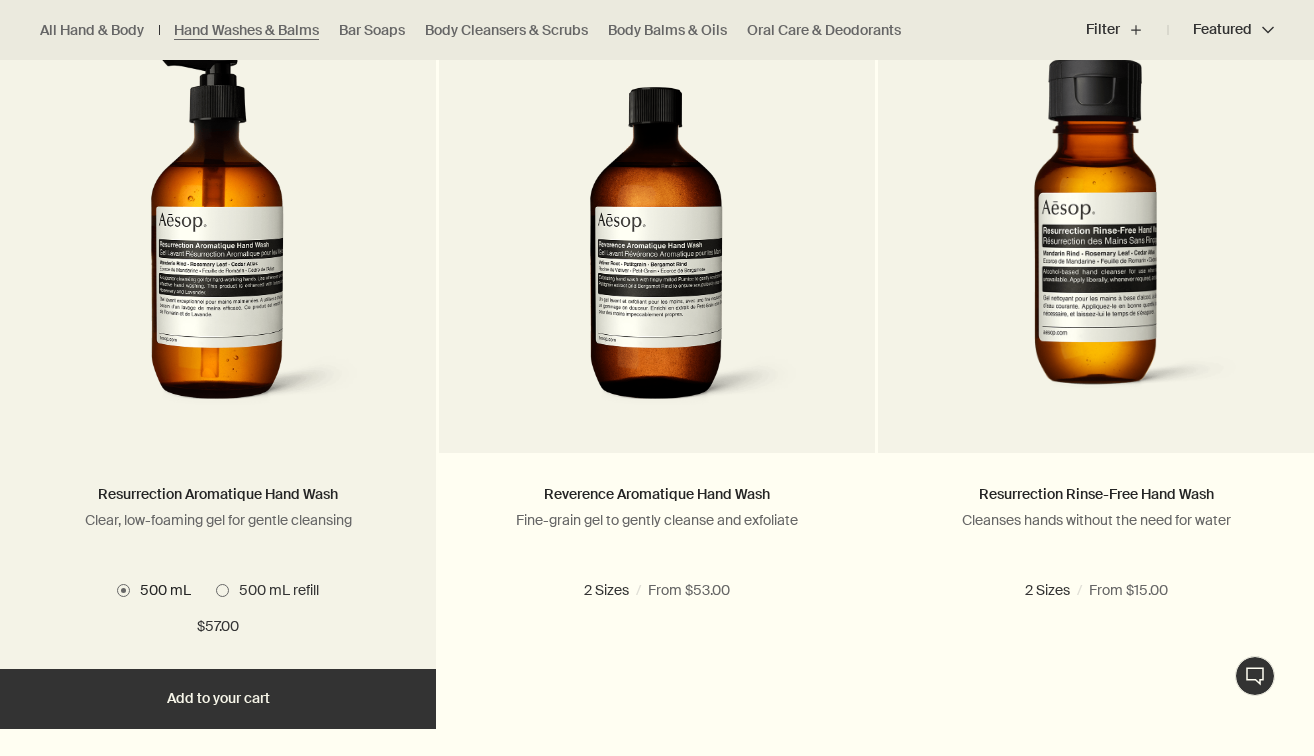 click at bounding box center (222, 590) 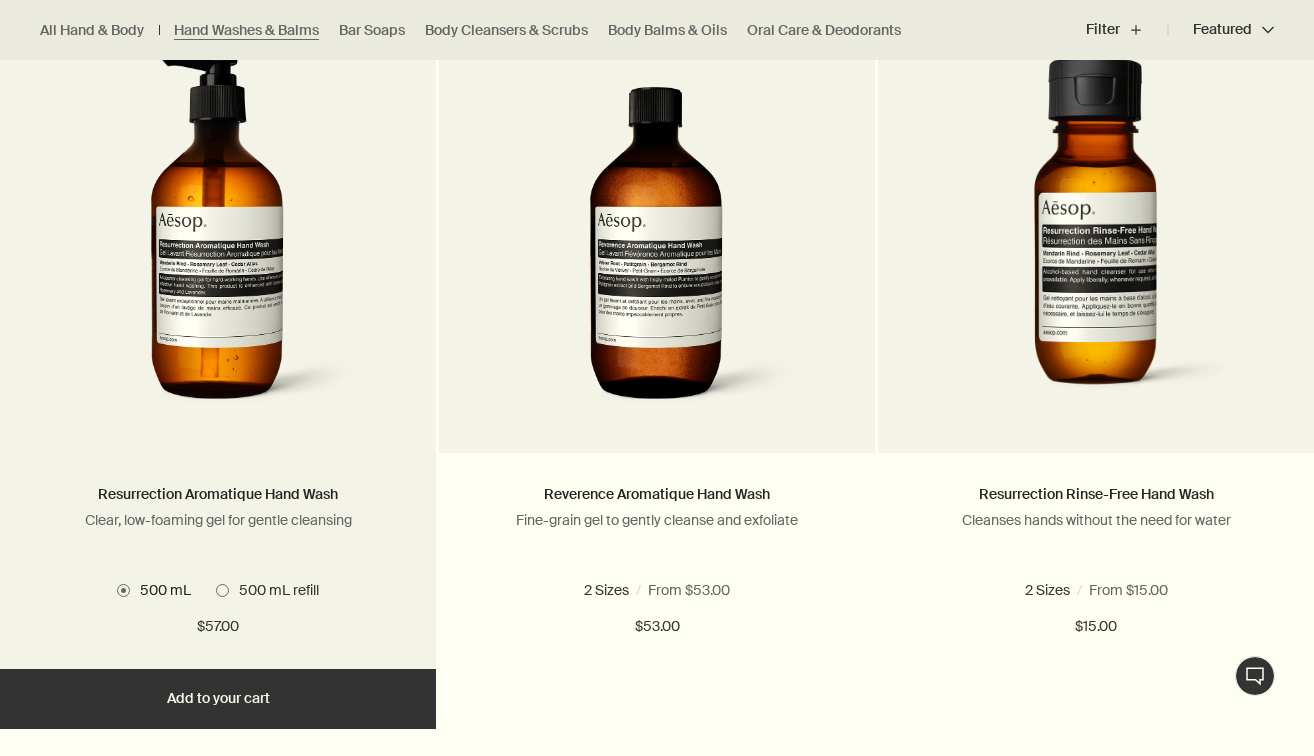 click on "500 mL refill" at bounding box center [216, 1956] 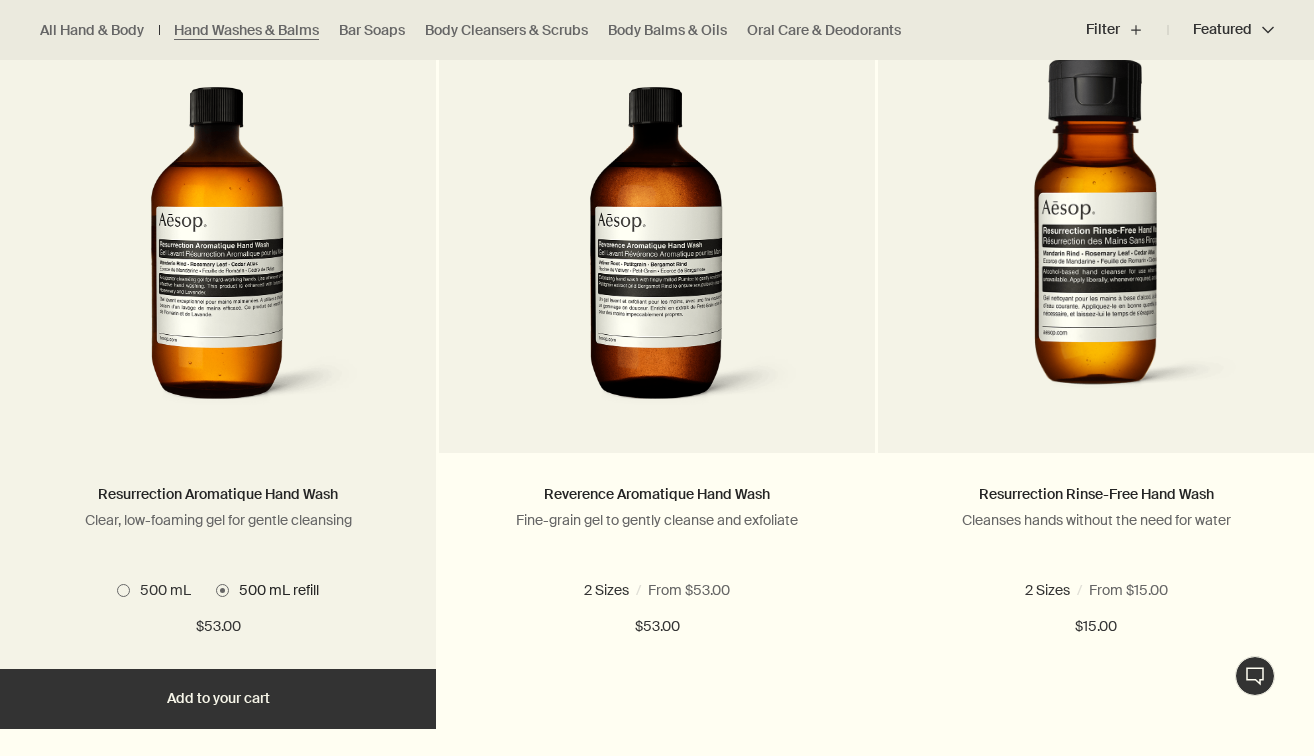 click at bounding box center (123, 590) 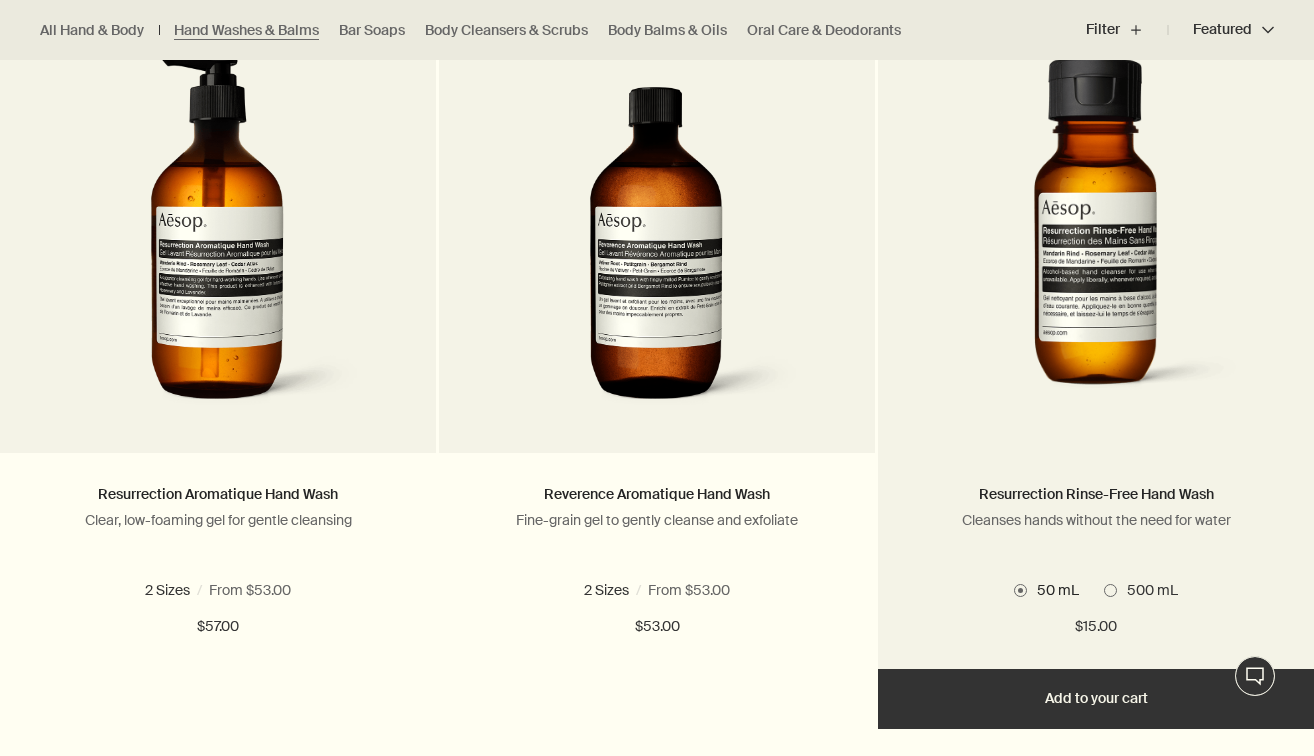 click on "500 mL" at bounding box center [1147, 590] 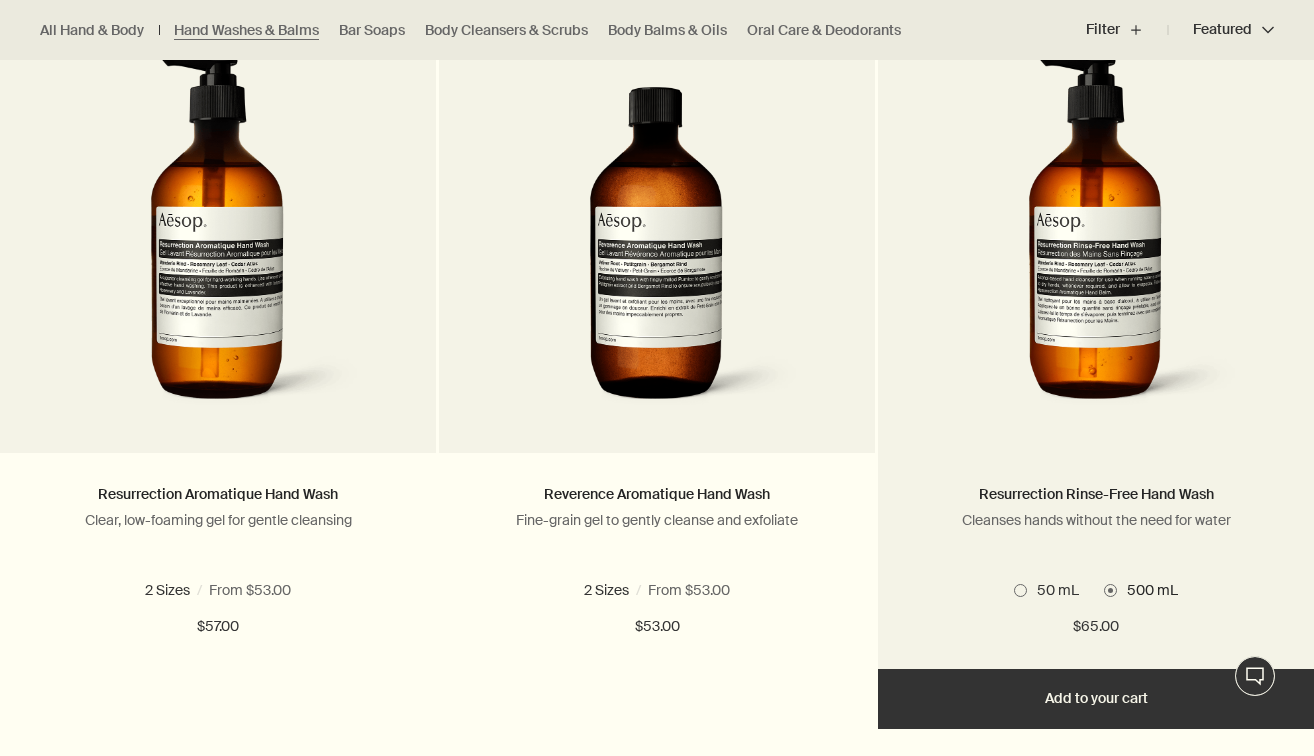 click at bounding box center (1020, 590) 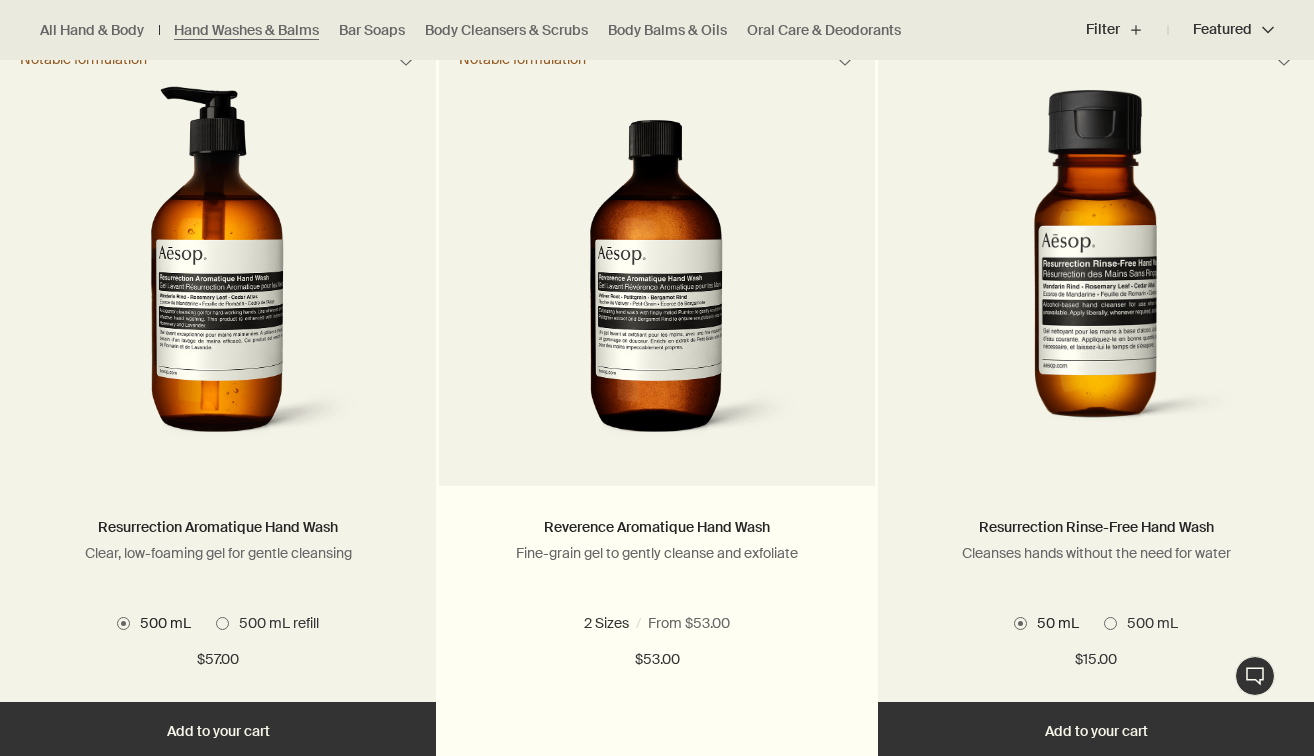 scroll, scrollTop: 1340, scrollLeft: 0, axis: vertical 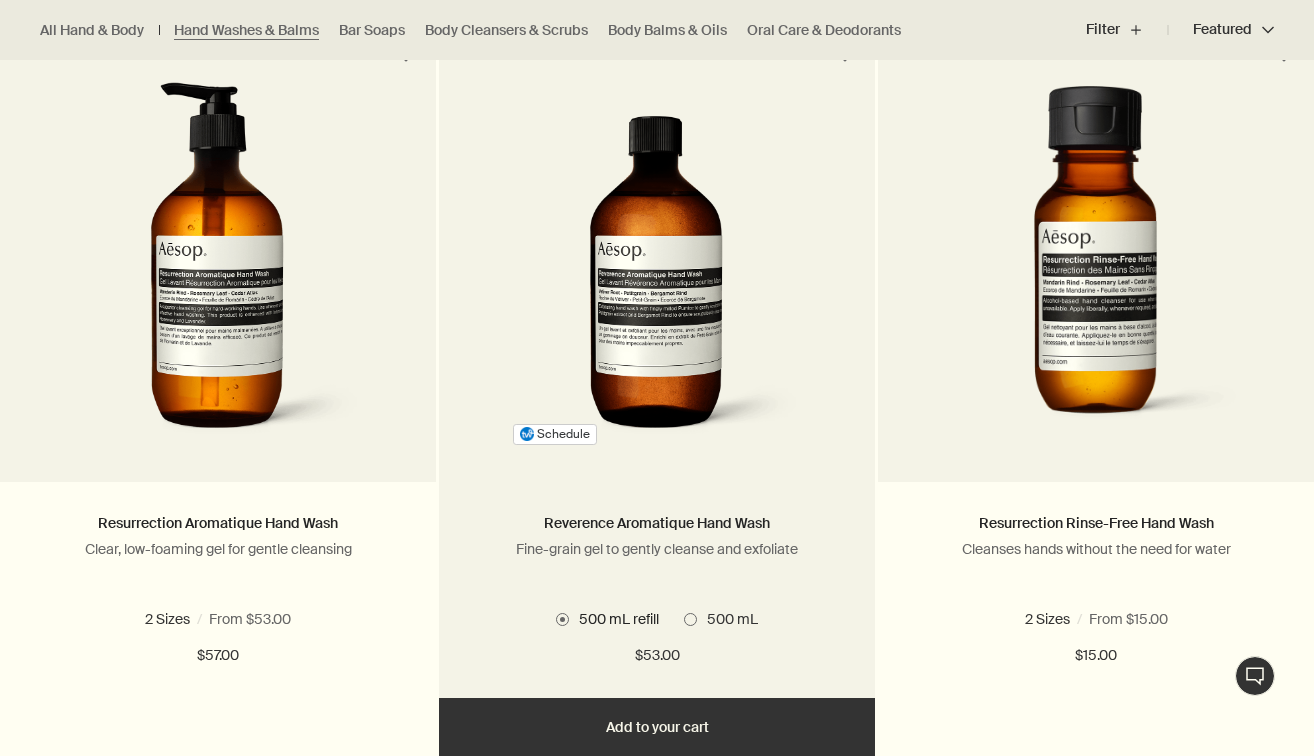 click at bounding box center (690, 619) 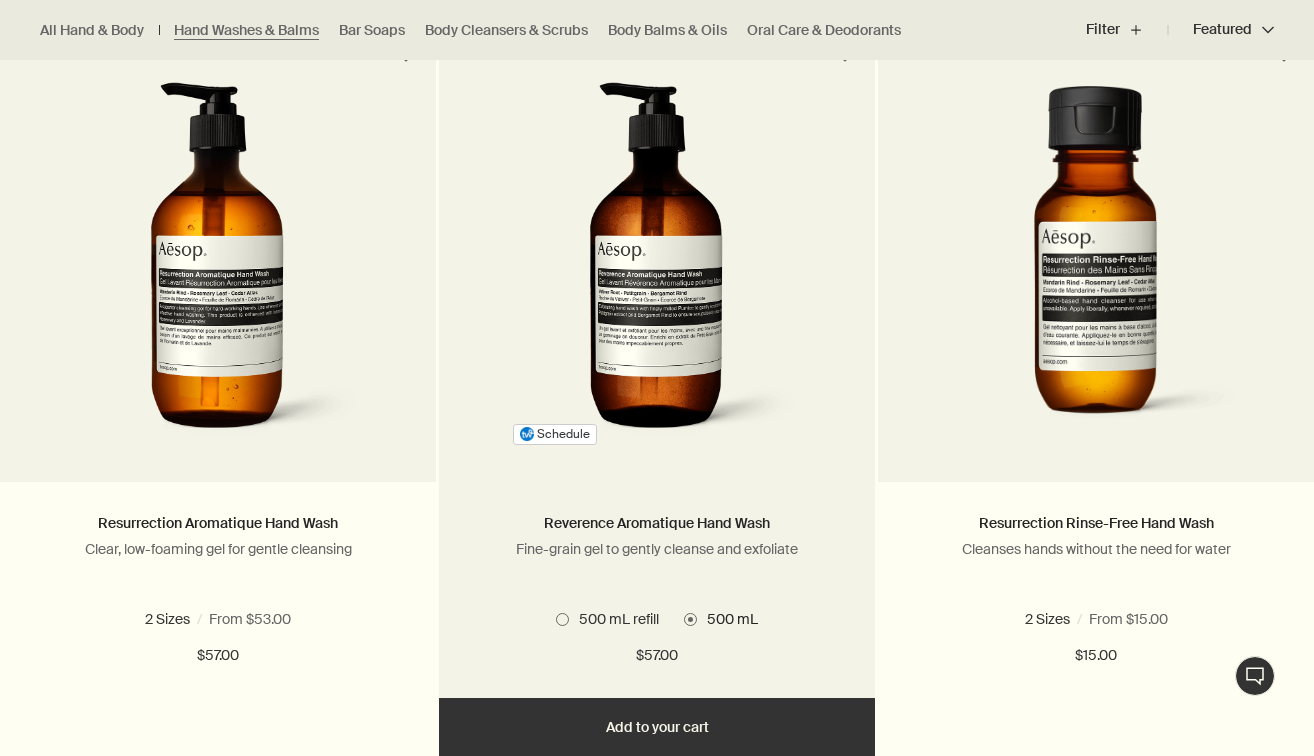 click at bounding box center [562, 619] 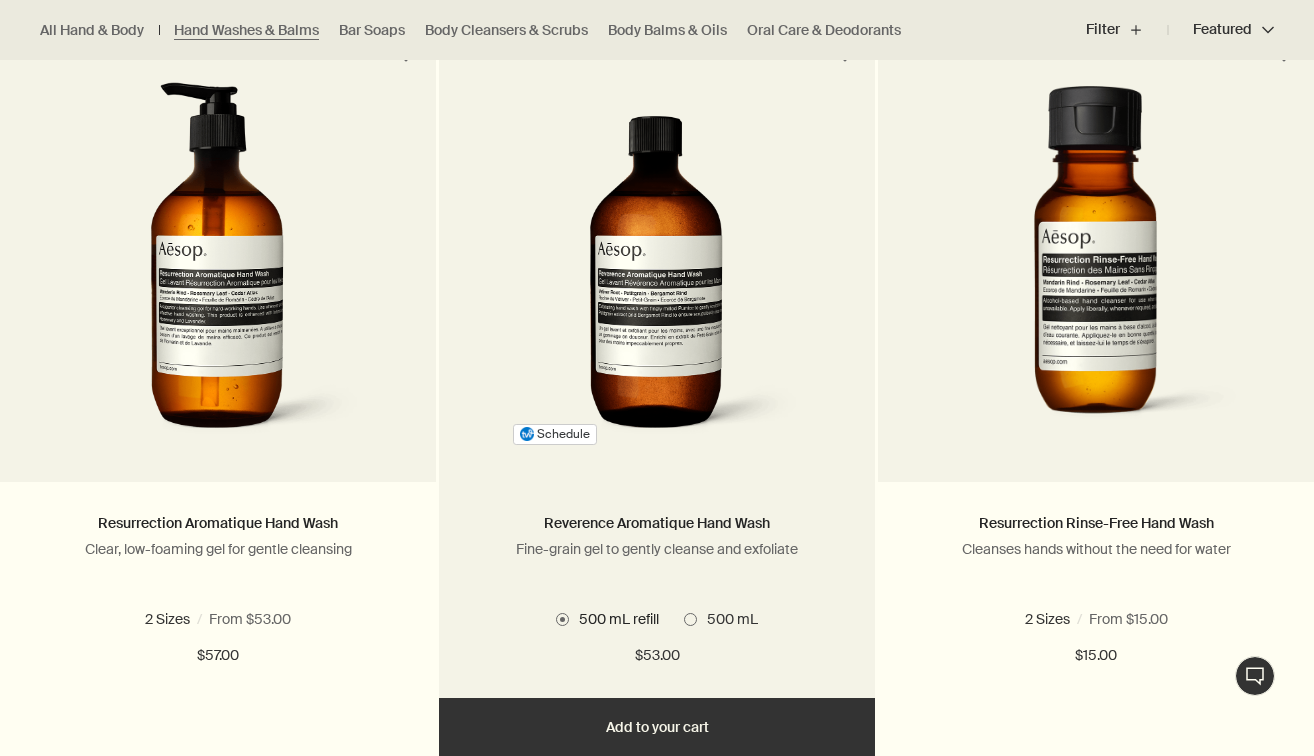 click at bounding box center [657, 267] 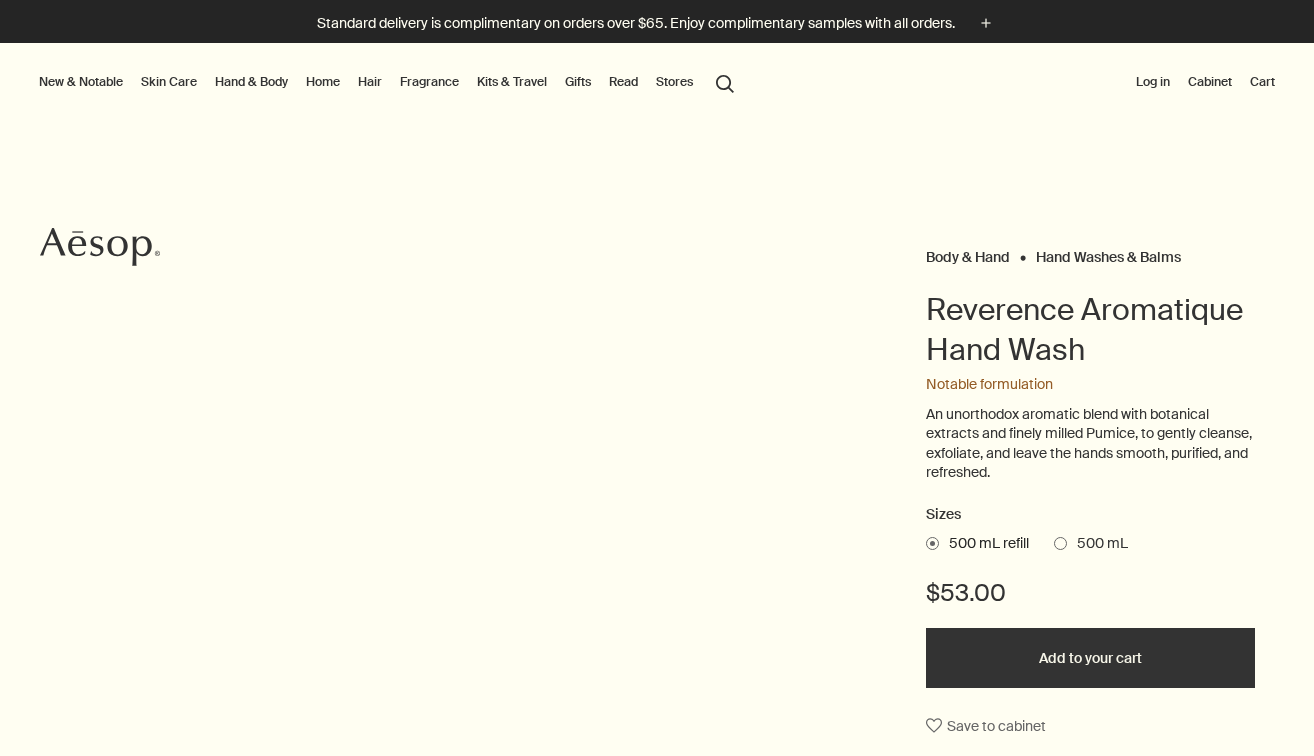 scroll, scrollTop: 0, scrollLeft: 0, axis: both 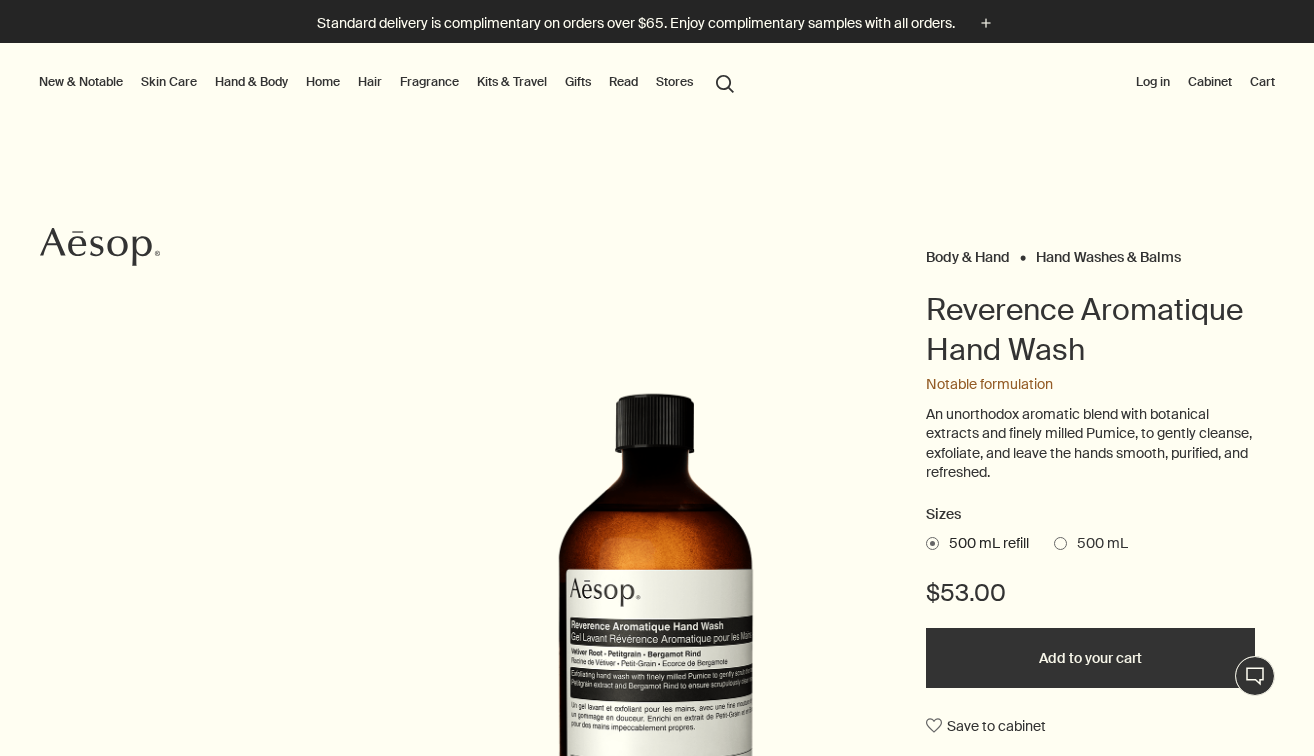 click on "Fragrance" at bounding box center [429, 82] 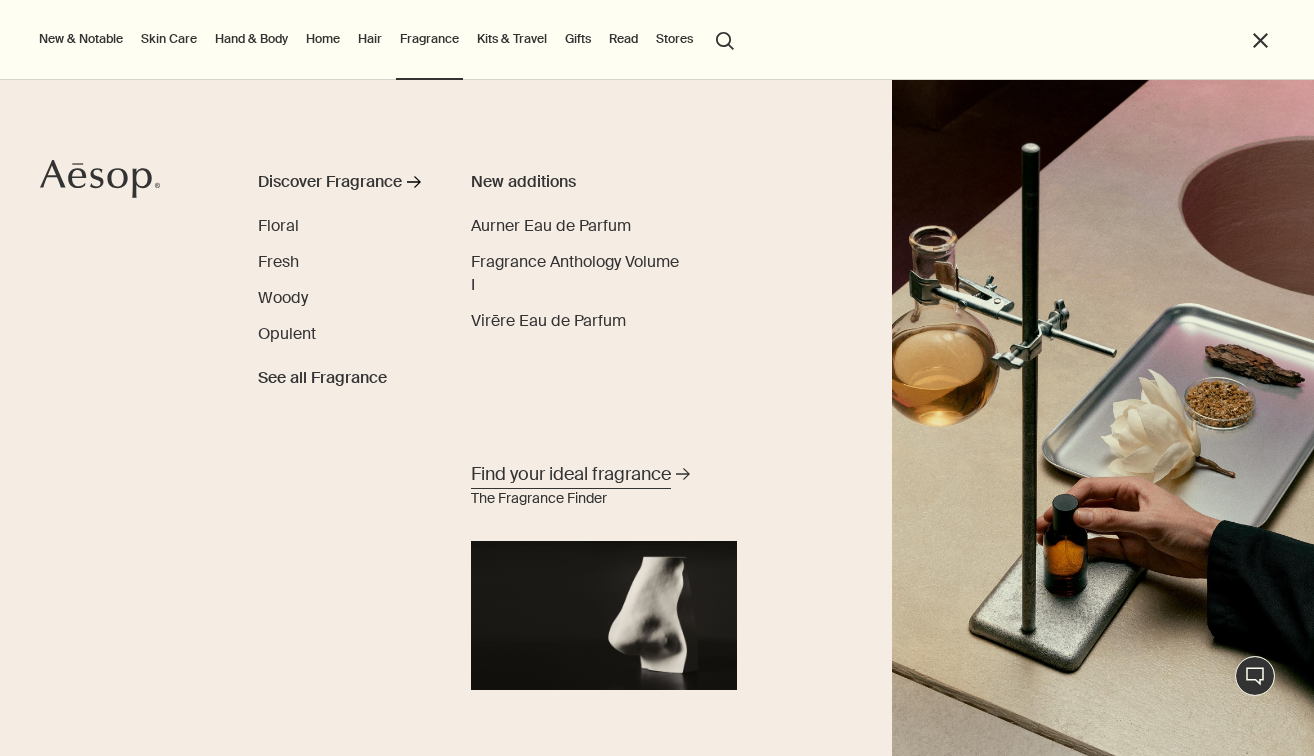 click on "Find your ideal fragrance" at bounding box center [571, 474] 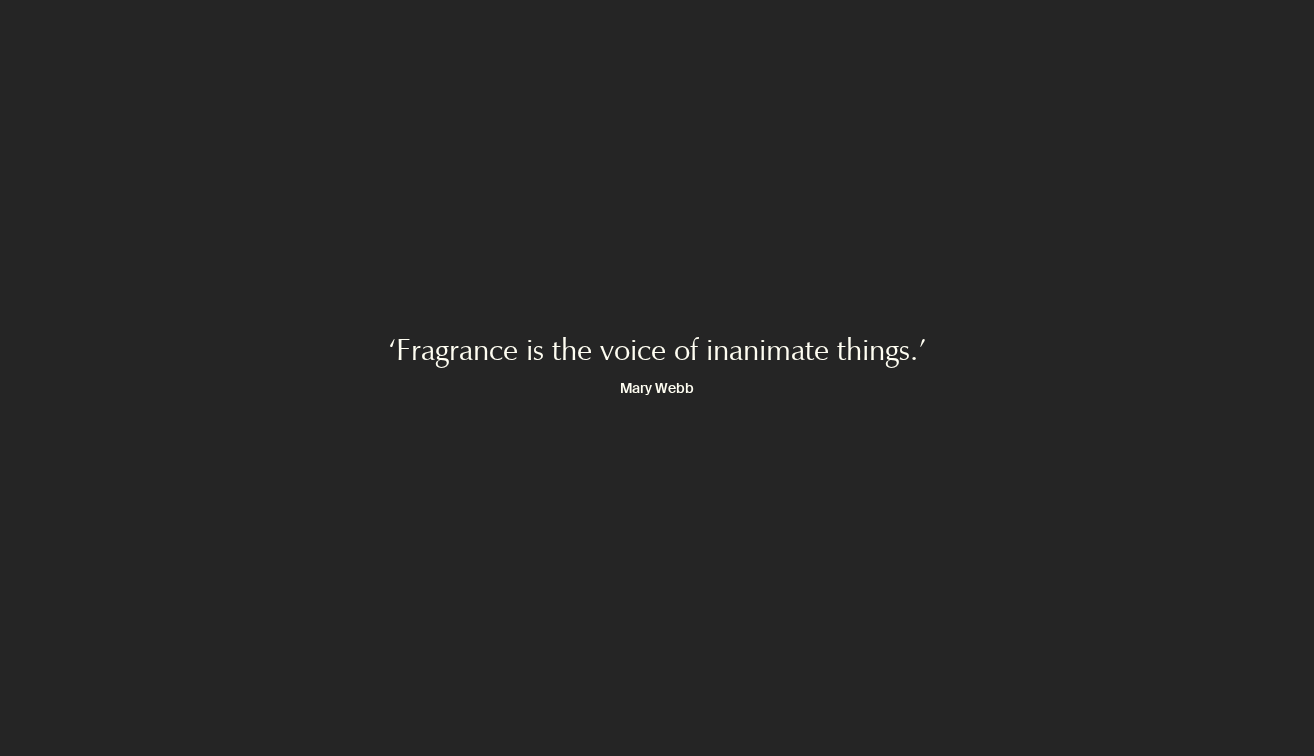scroll, scrollTop: 0, scrollLeft: 0, axis: both 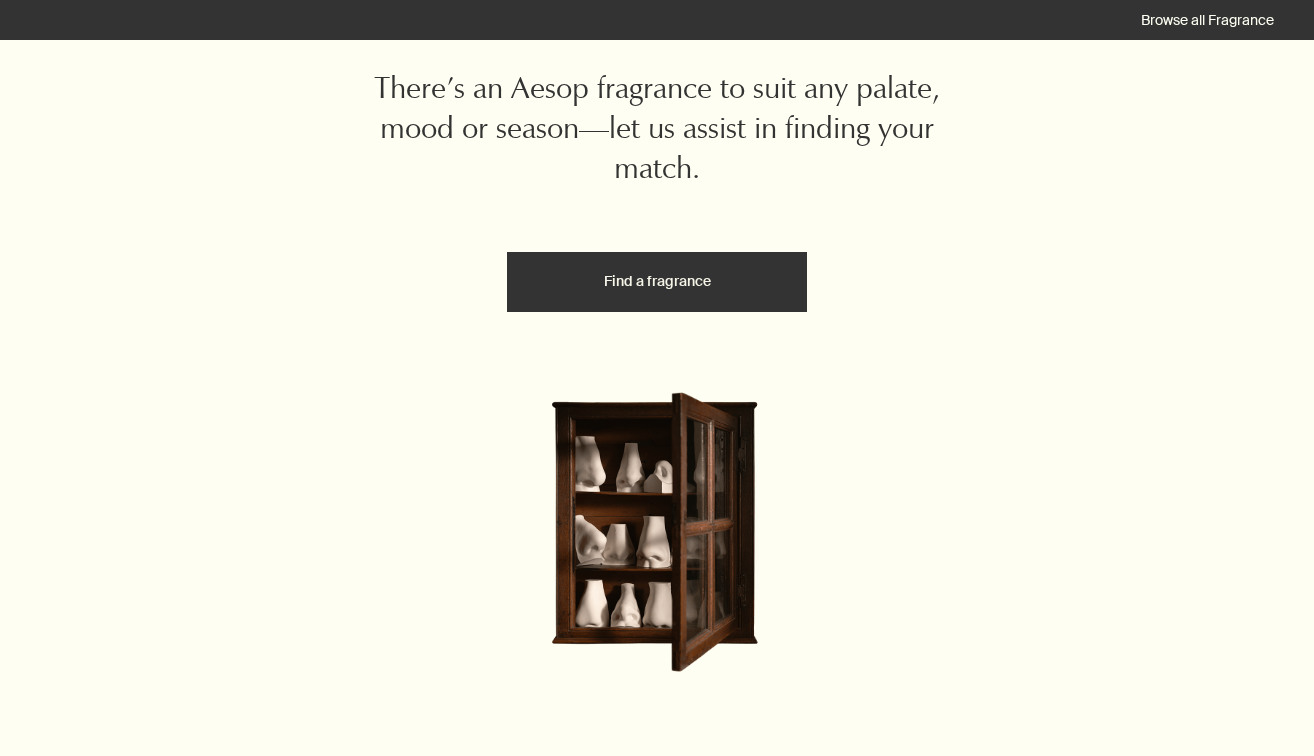 click on "Find a fragrance" at bounding box center (657, 282) 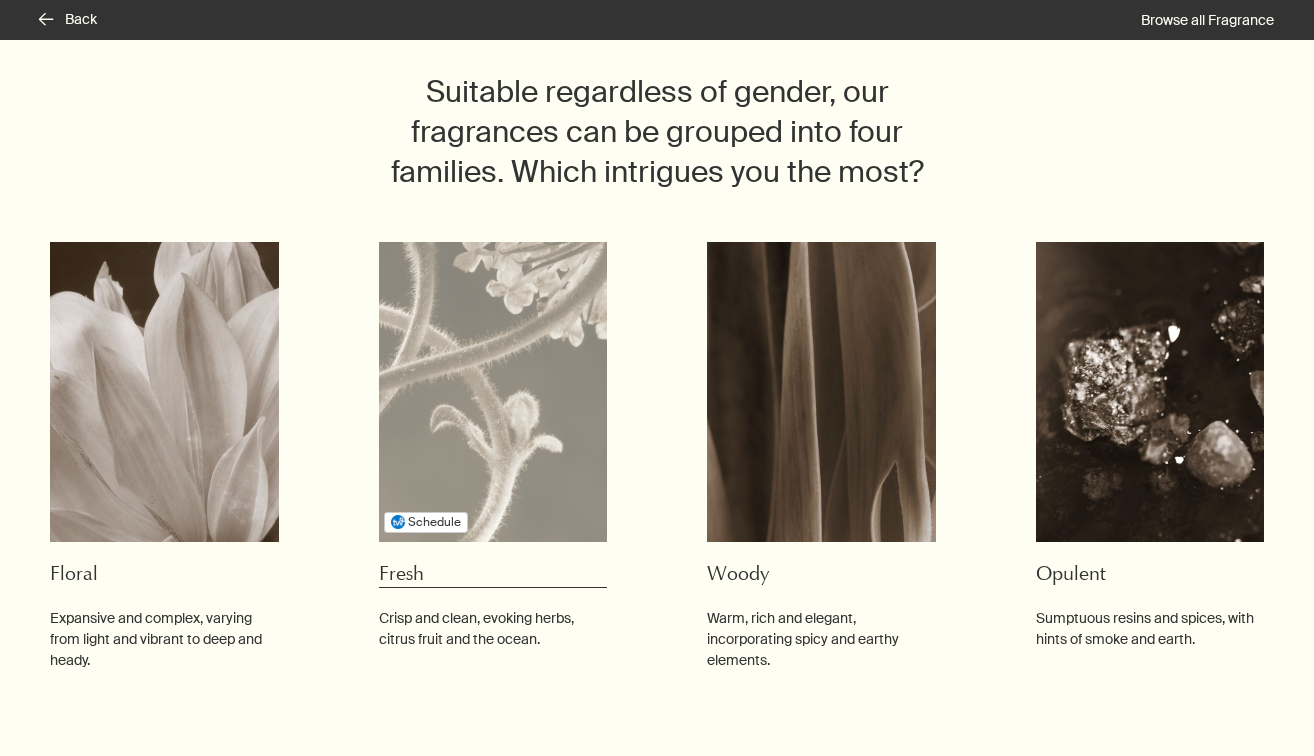 click at bounding box center [164, 392] 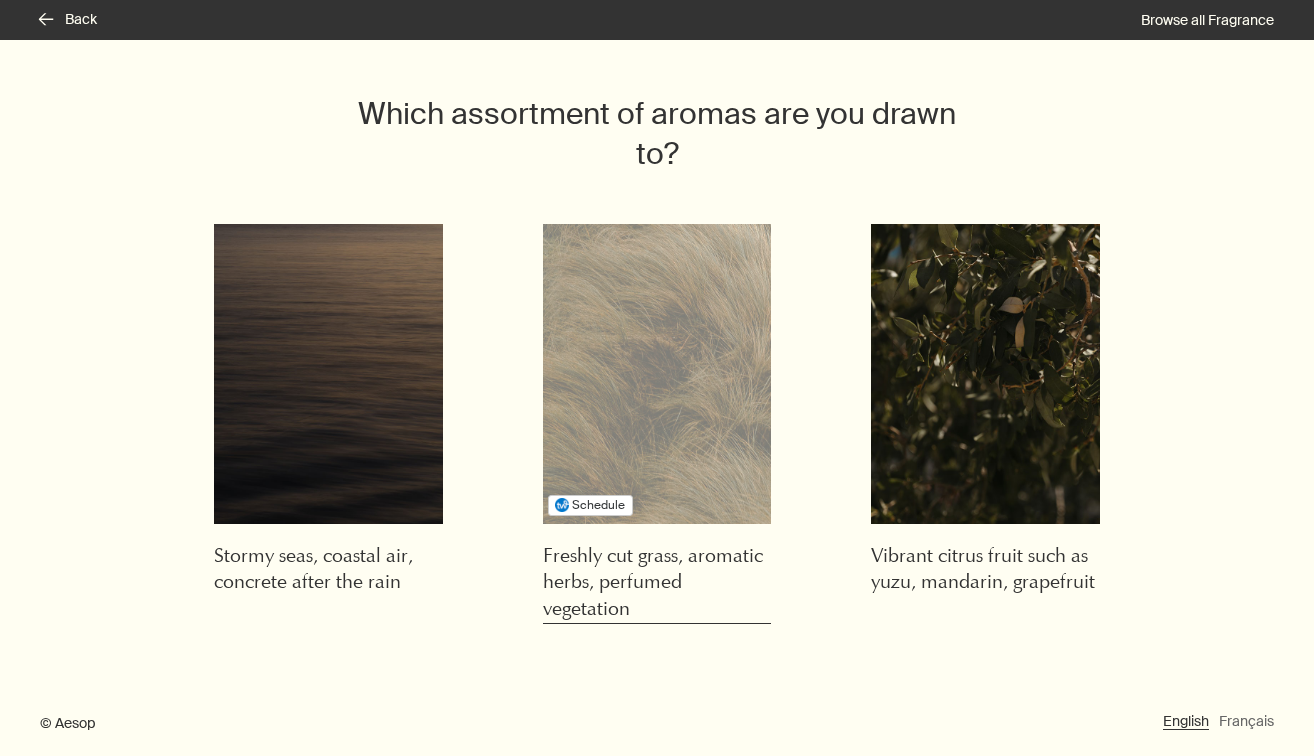 click at bounding box center [328, 374] 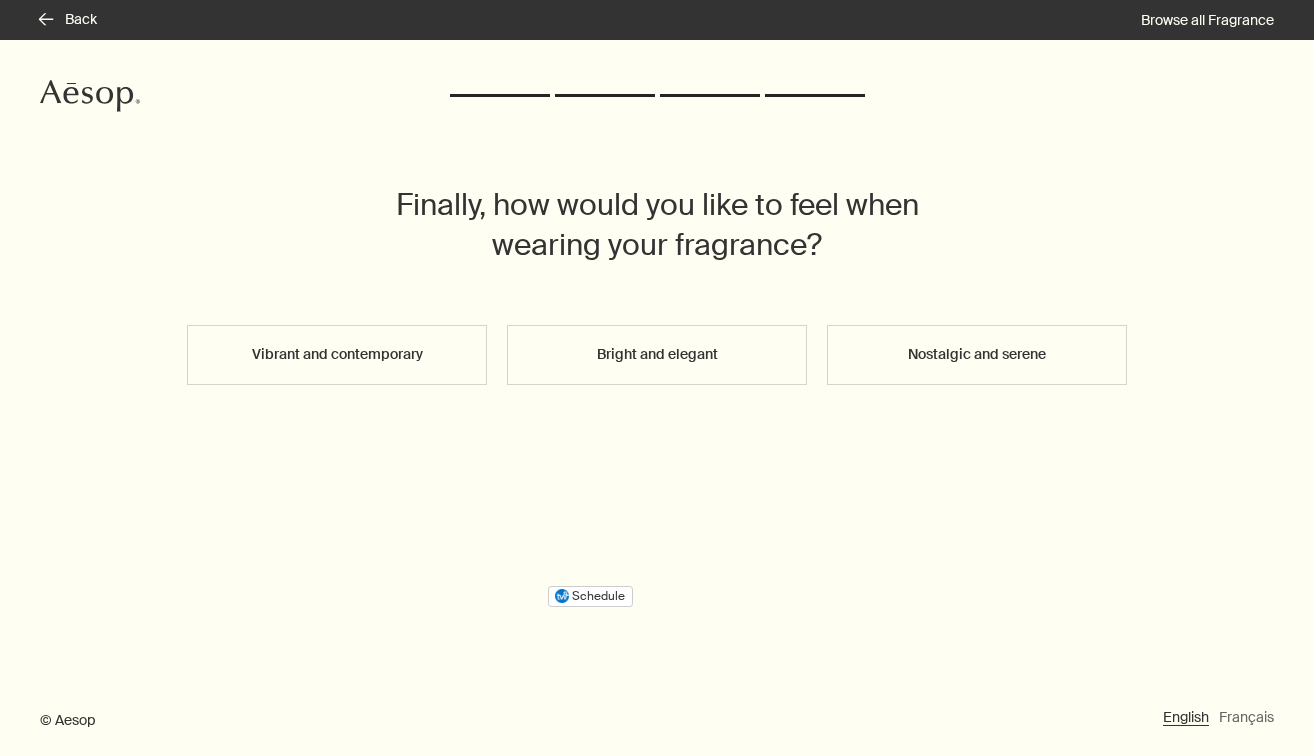 scroll, scrollTop: 0, scrollLeft: 0, axis: both 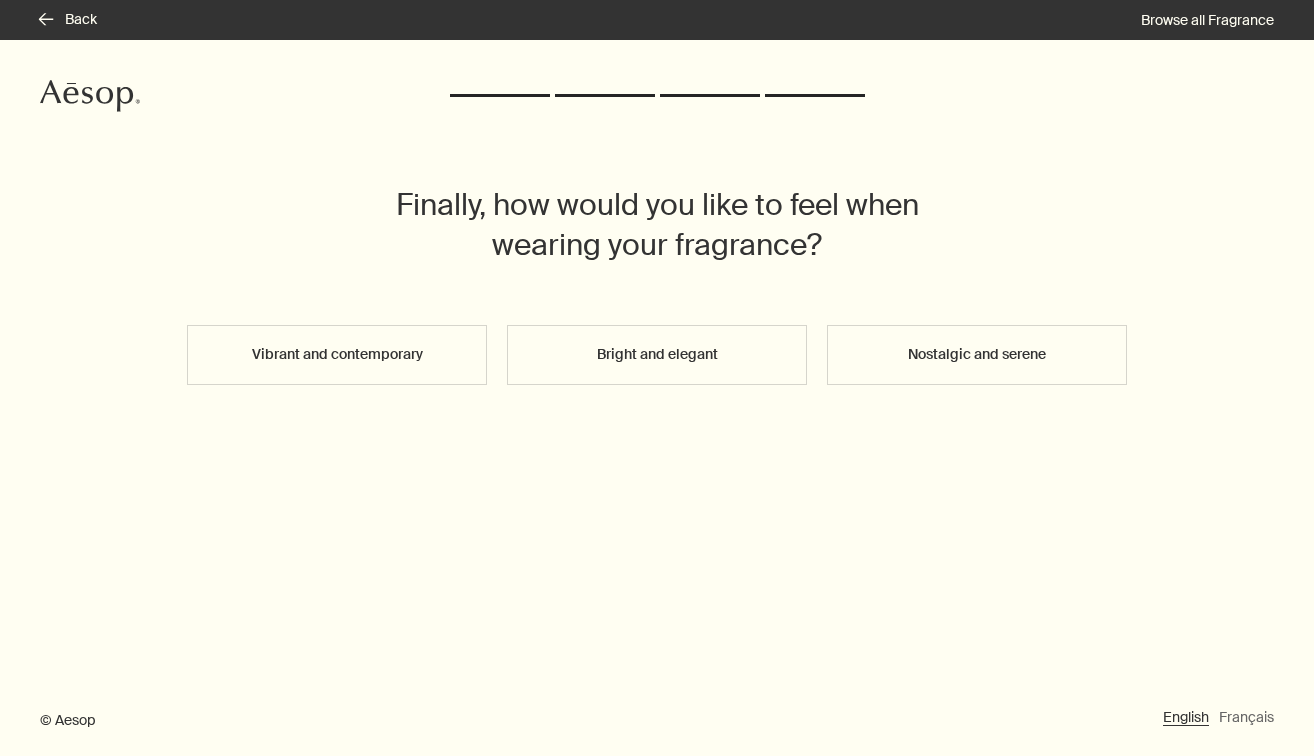 click on "Nostalgic and serene" at bounding box center [977, 355] 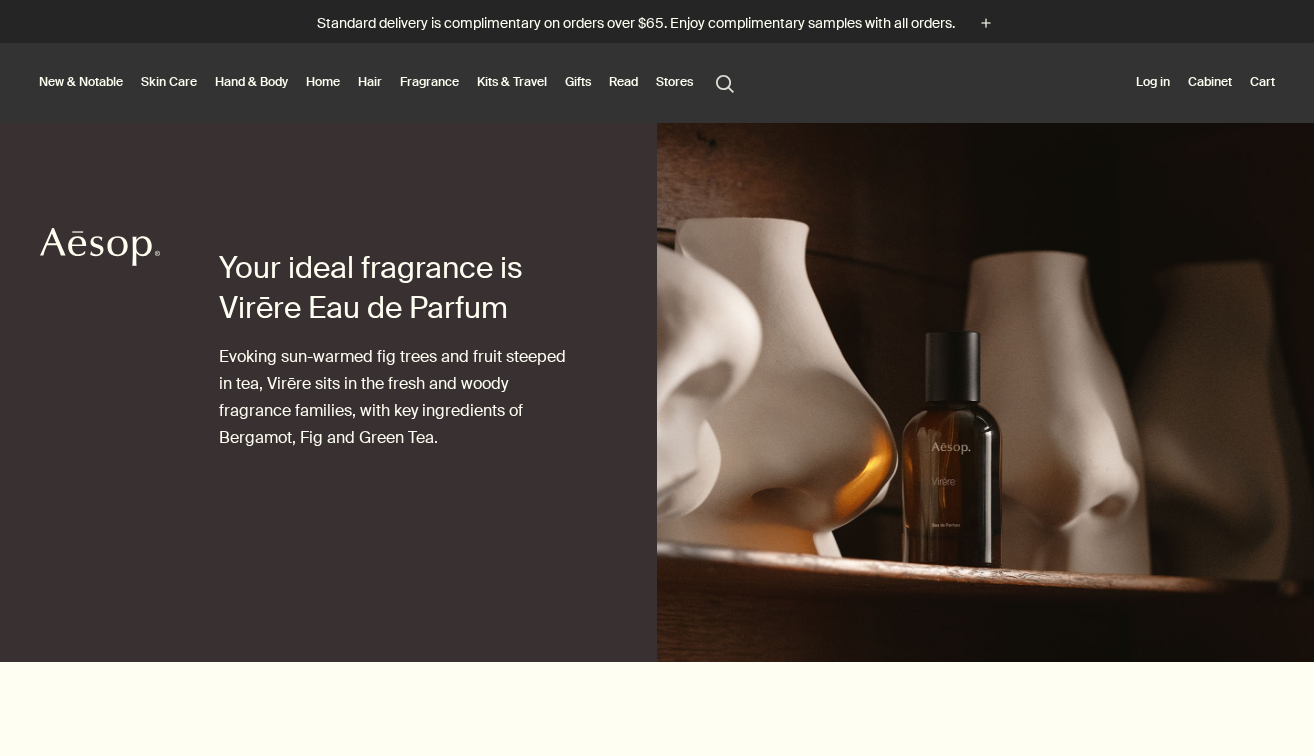 scroll, scrollTop: 0, scrollLeft: 0, axis: both 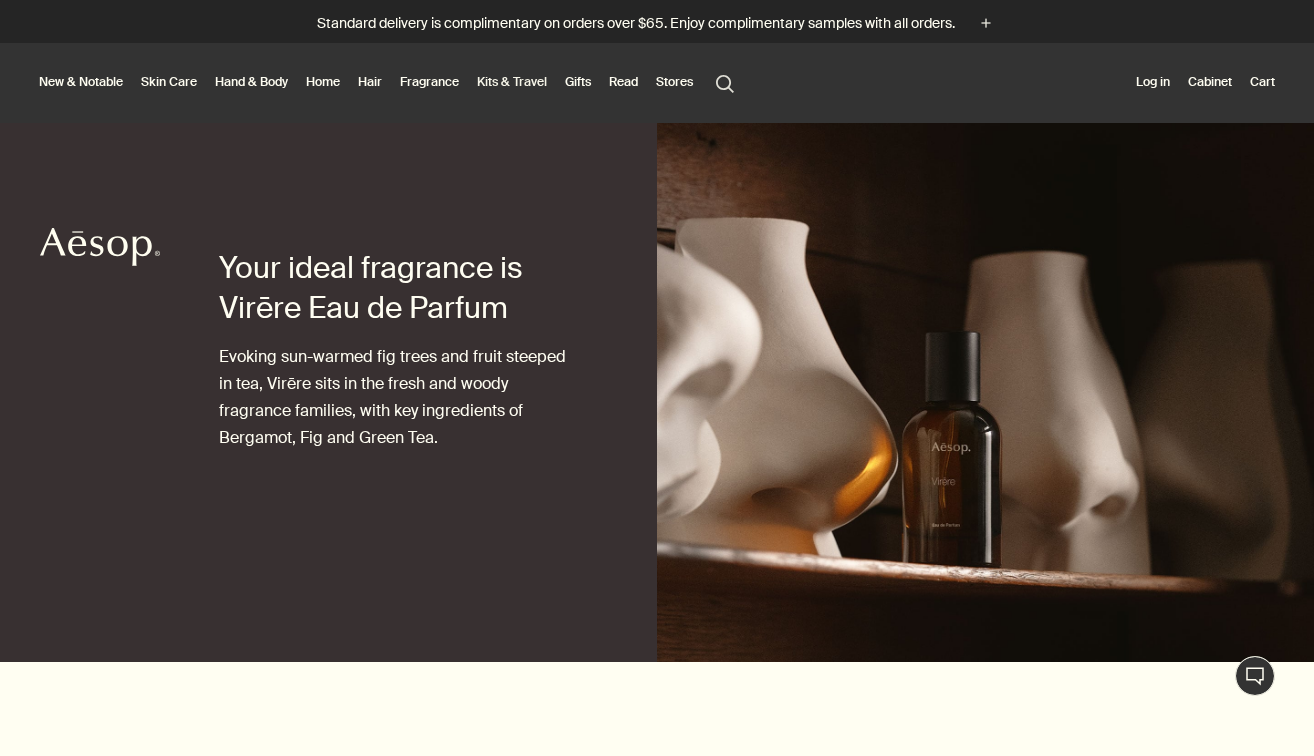click on "Kits & Travel" at bounding box center (512, 82) 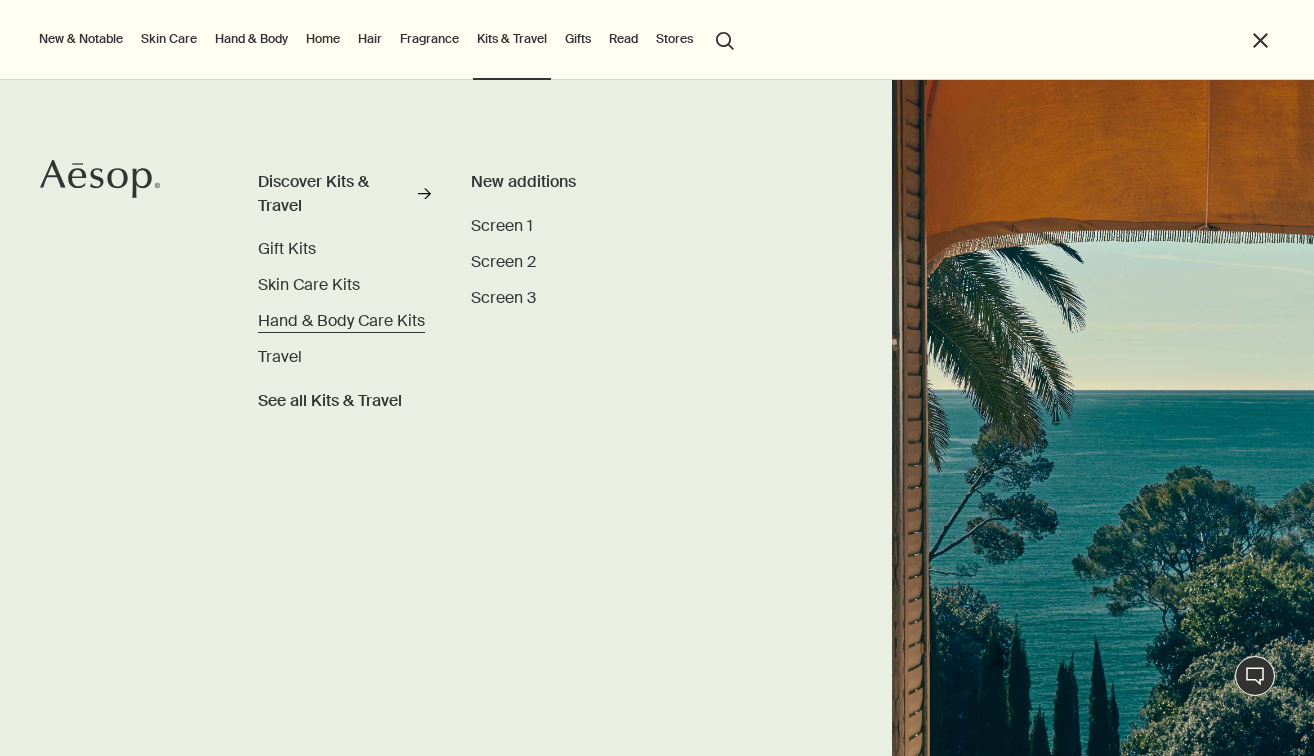click on "Hand & Body Care Kits" at bounding box center (341, 320) 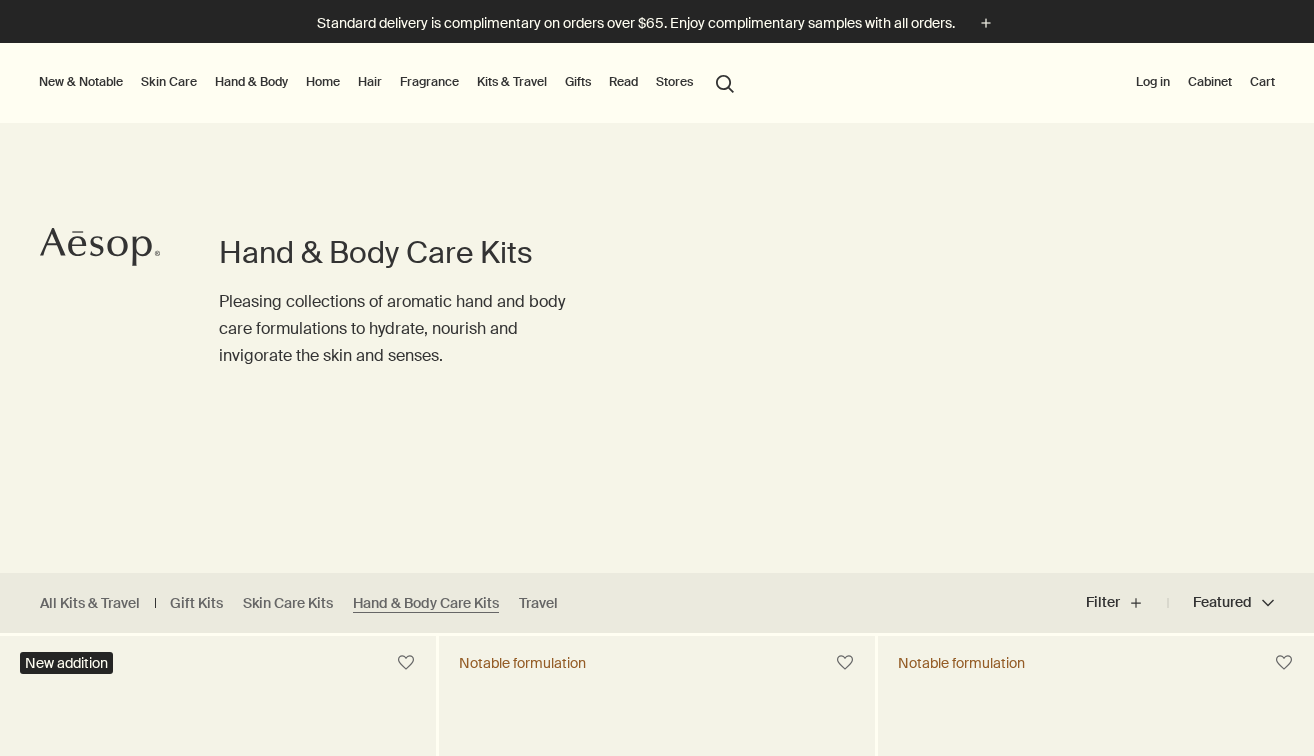 scroll, scrollTop: 0, scrollLeft: 0, axis: both 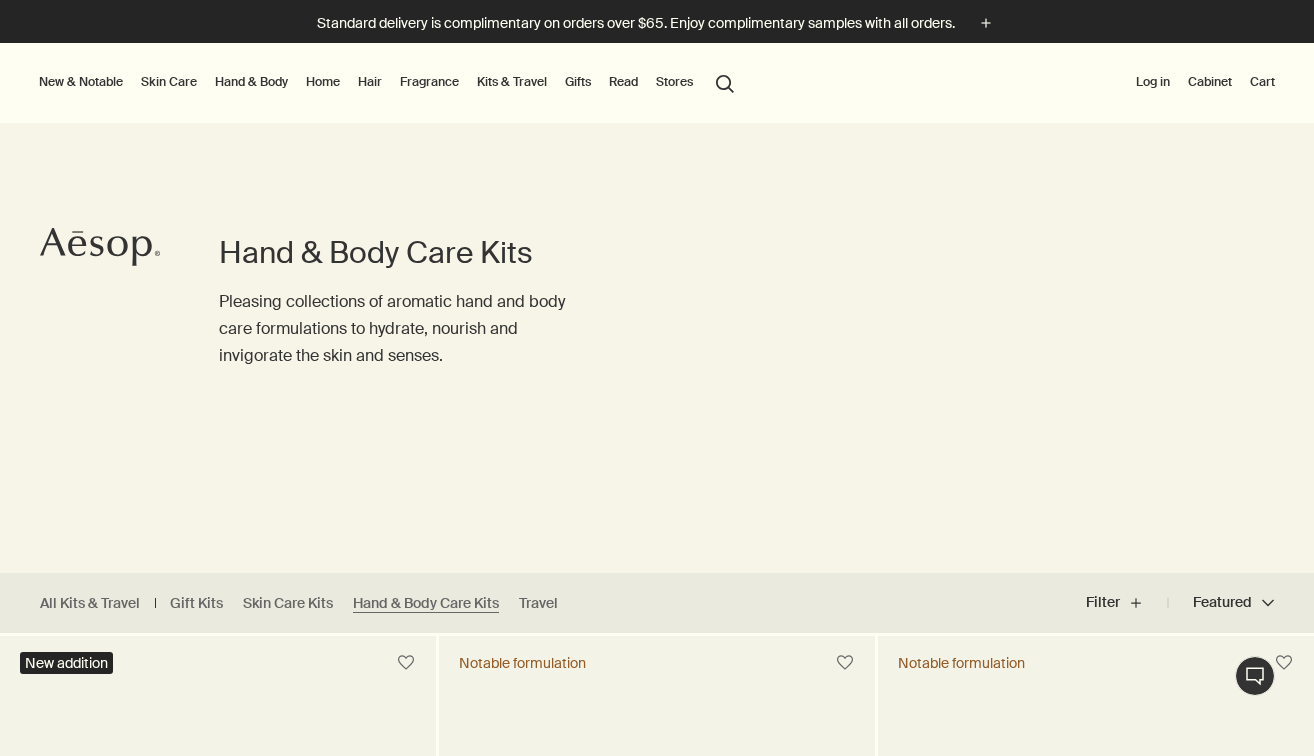 click on "Hand & Body" at bounding box center [251, 82] 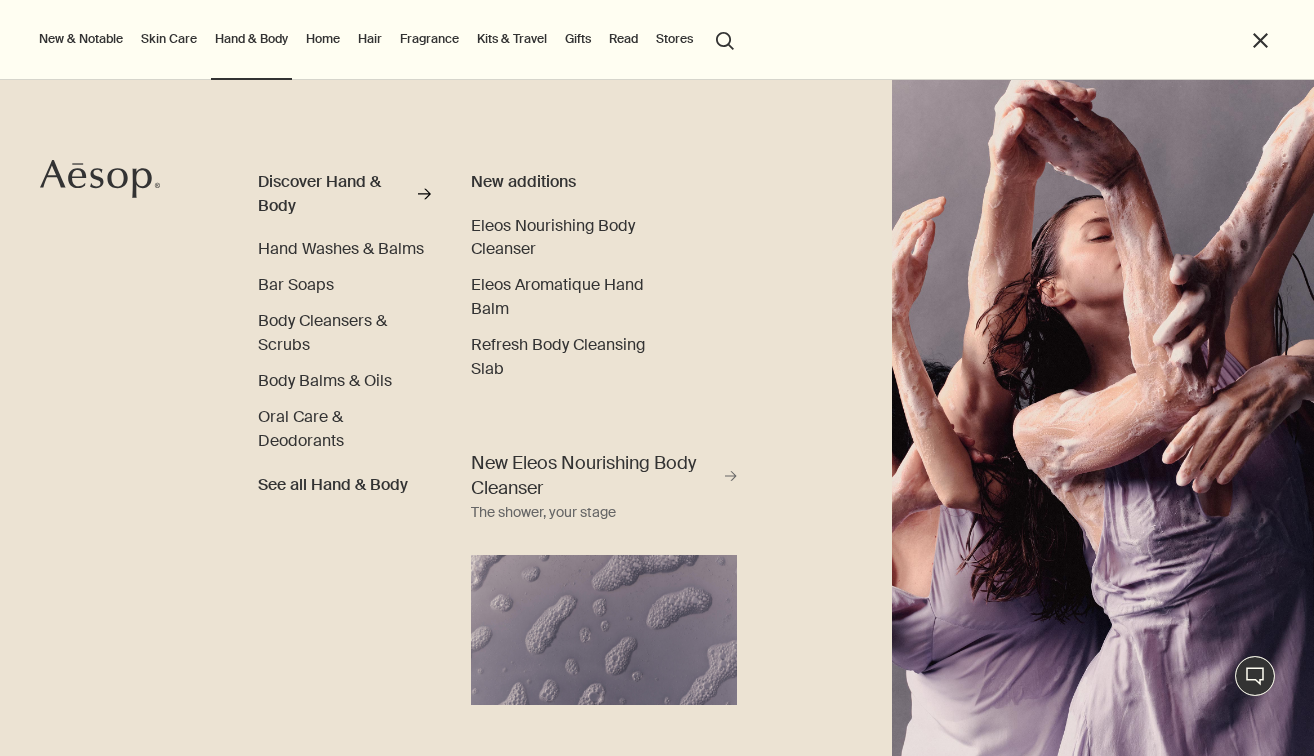 click on "Discover Hand & Body   rightArrow Hand Washes & Balms Bar Soaps Body Cleansers & Scrubs Body Balms & Oils Oral Care & Deodorants See all Hand & Body" at bounding box center [344, 333] 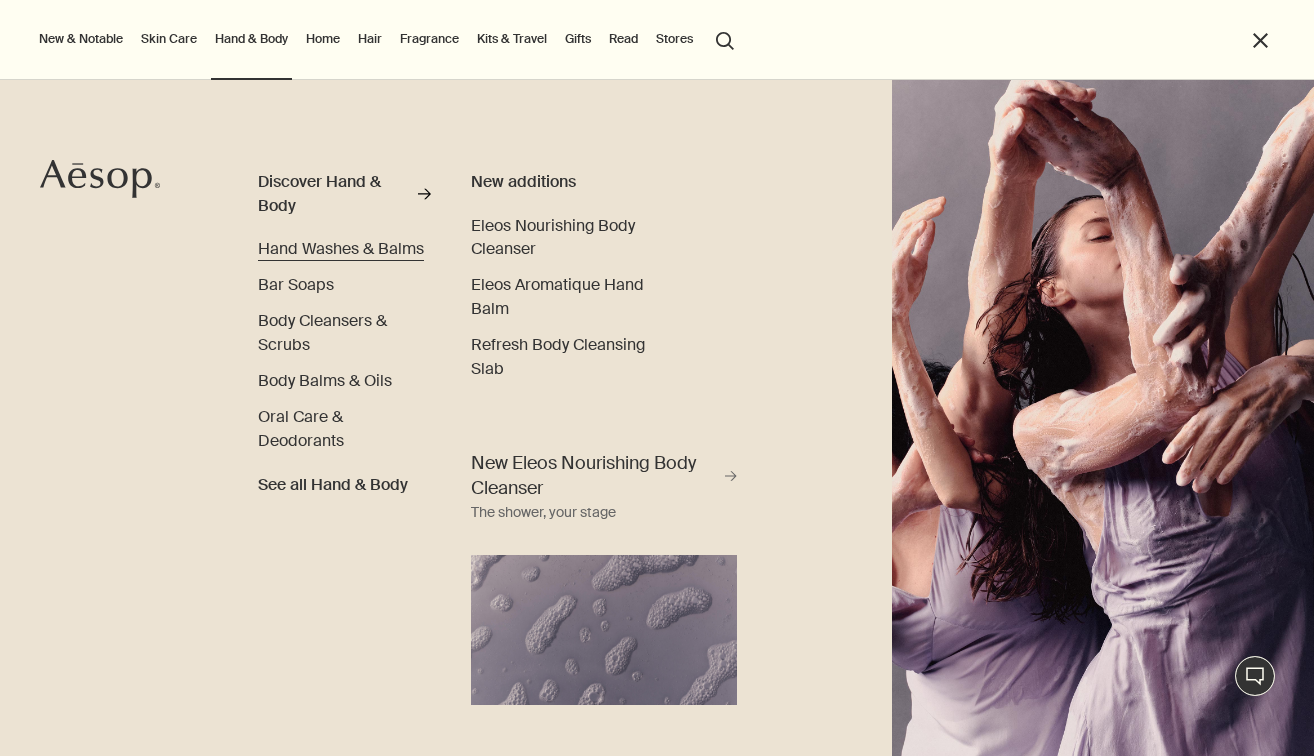 click on "Hand Washes & Balms" at bounding box center (341, 248) 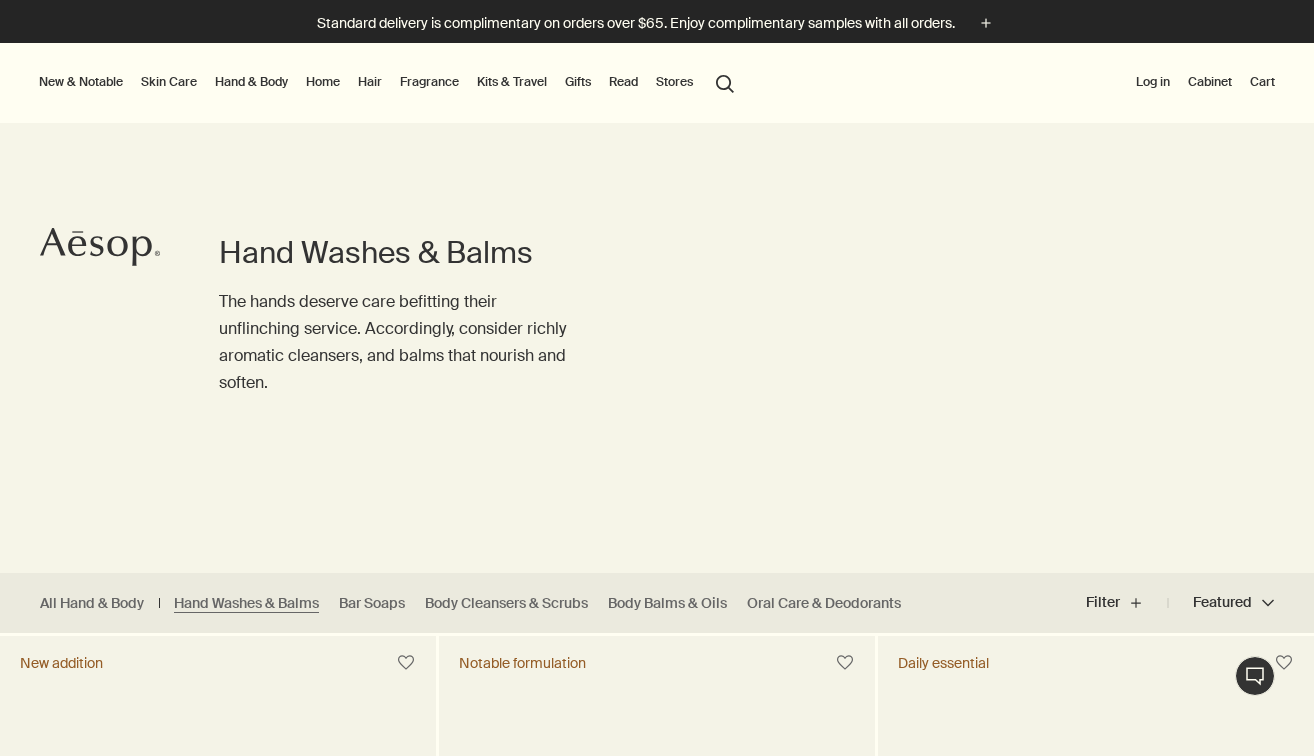 scroll, scrollTop: 0, scrollLeft: 0, axis: both 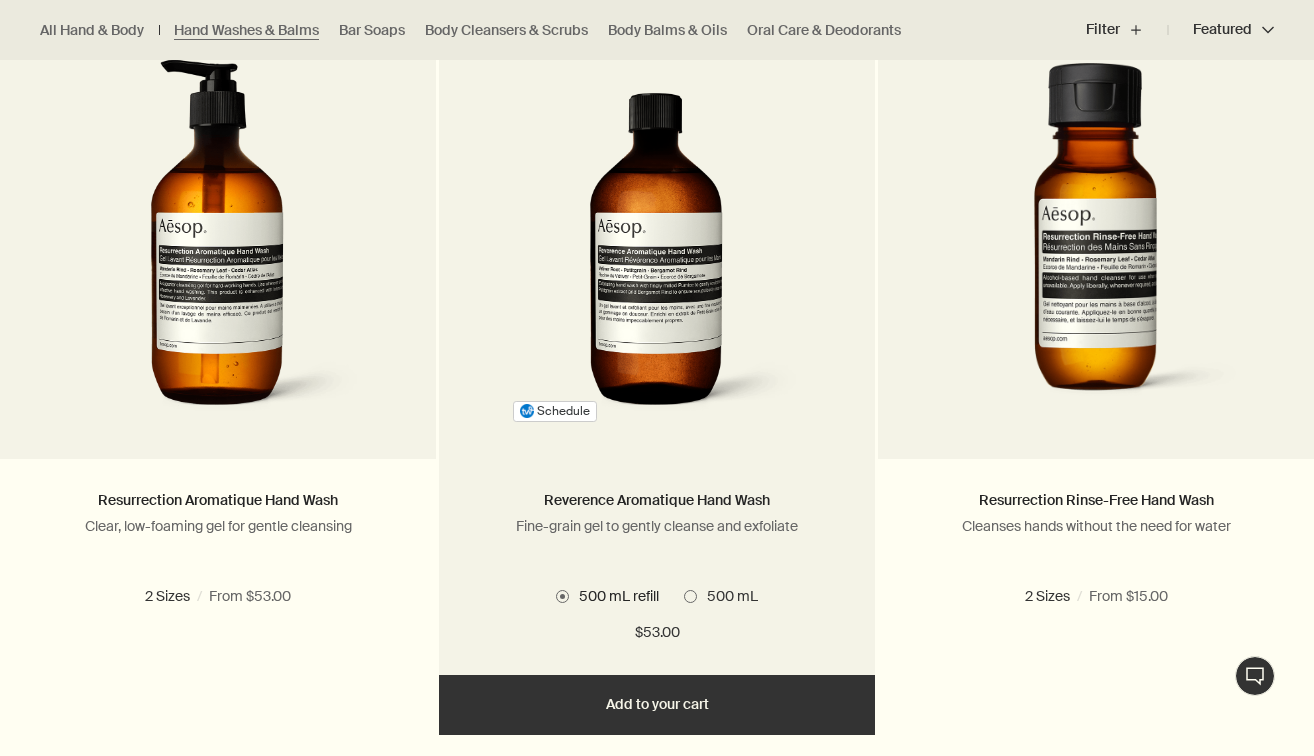 click at bounding box center [657, 244] 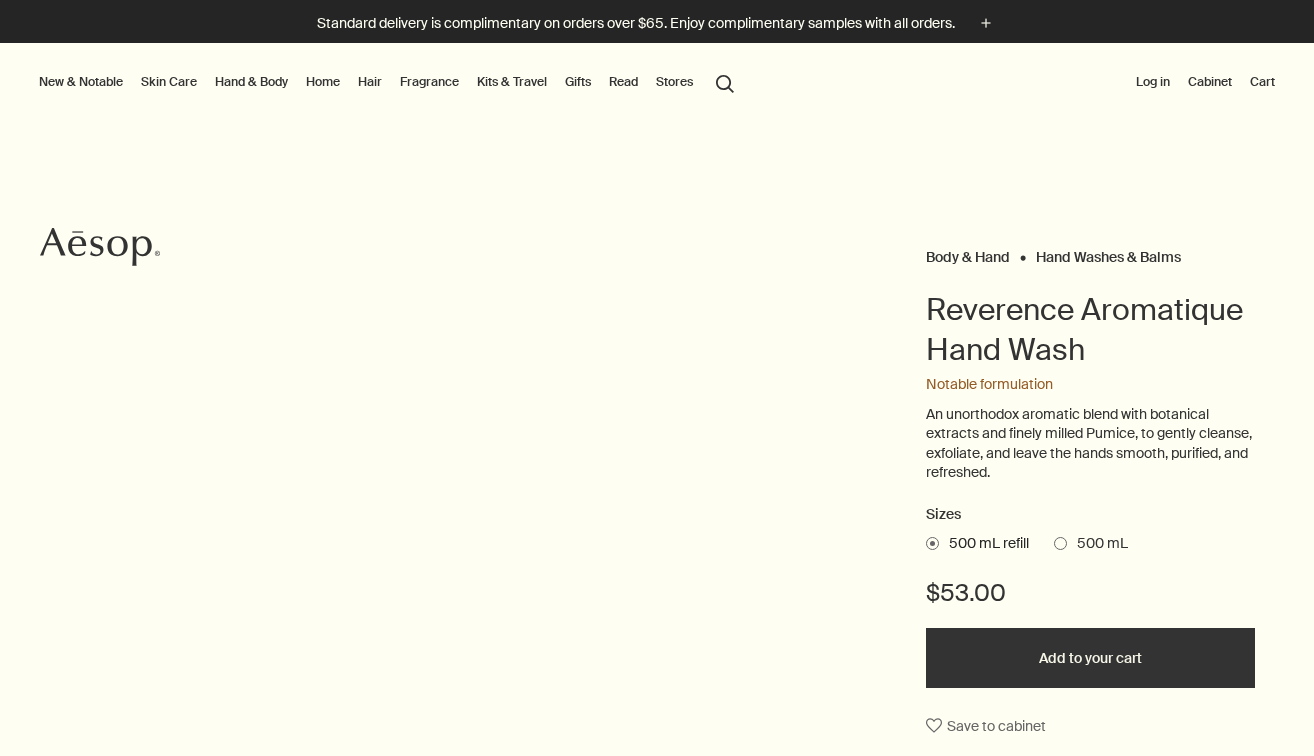 scroll, scrollTop: 0, scrollLeft: 0, axis: both 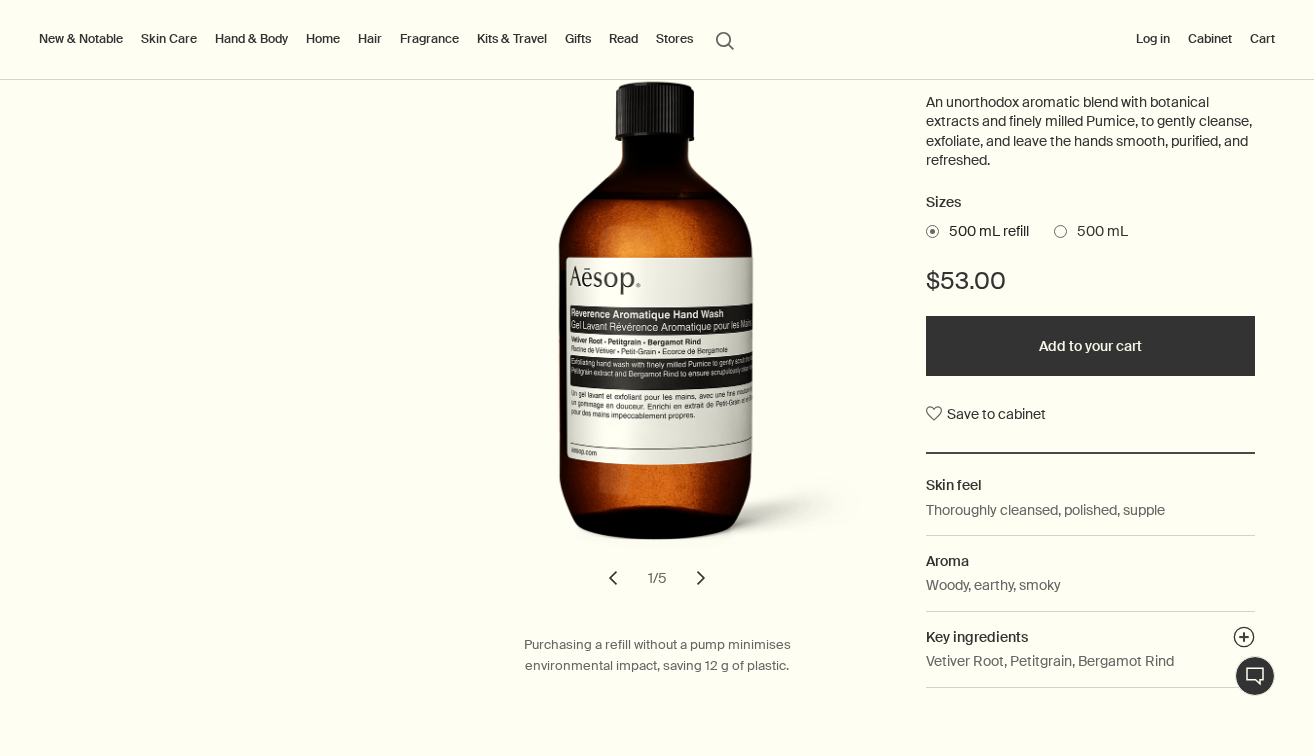 click on "chevron" at bounding box center [701, 578] 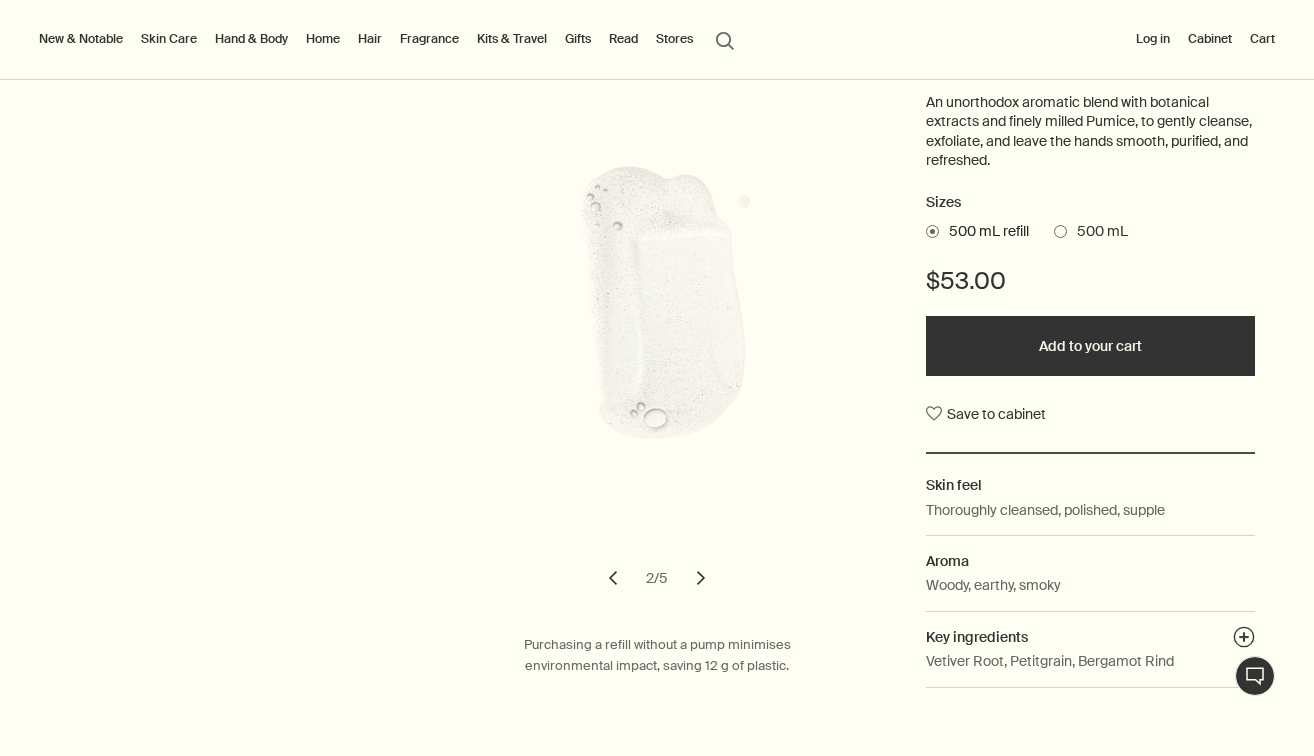 click on "chevron" at bounding box center [701, 578] 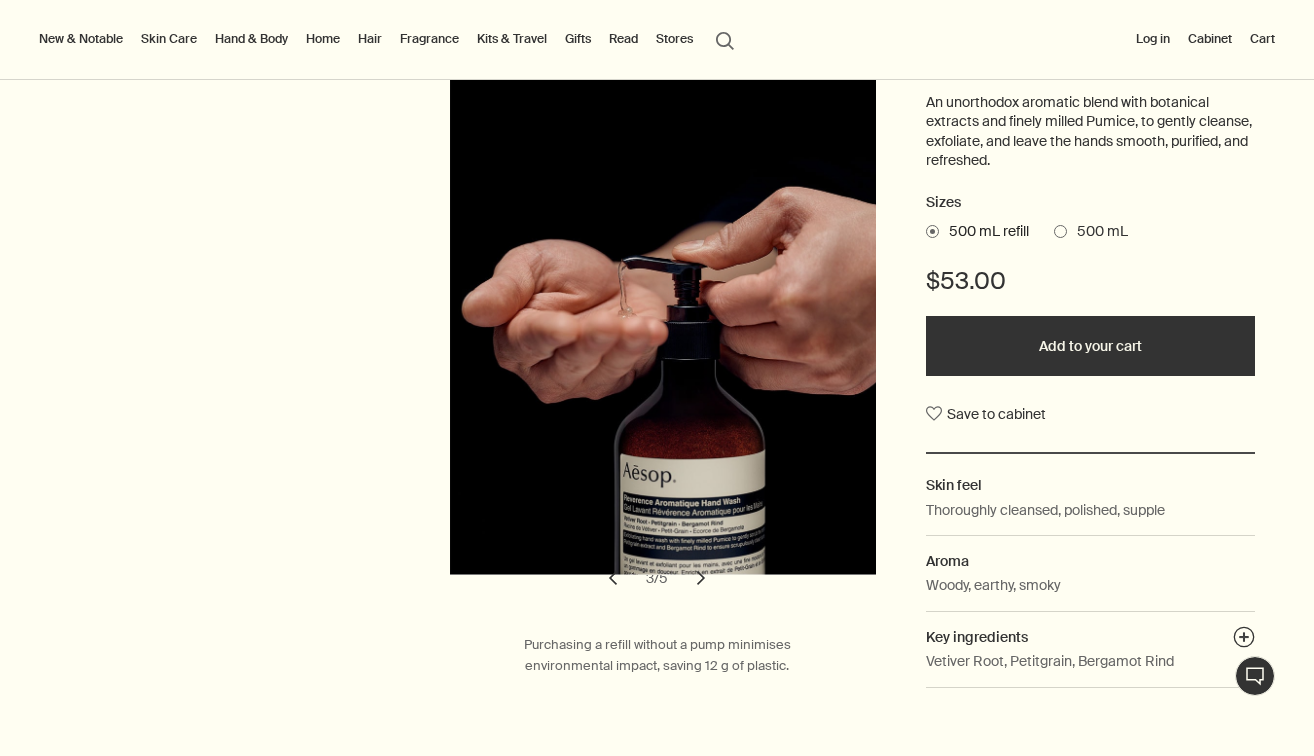 click on "chevron" at bounding box center (701, 578) 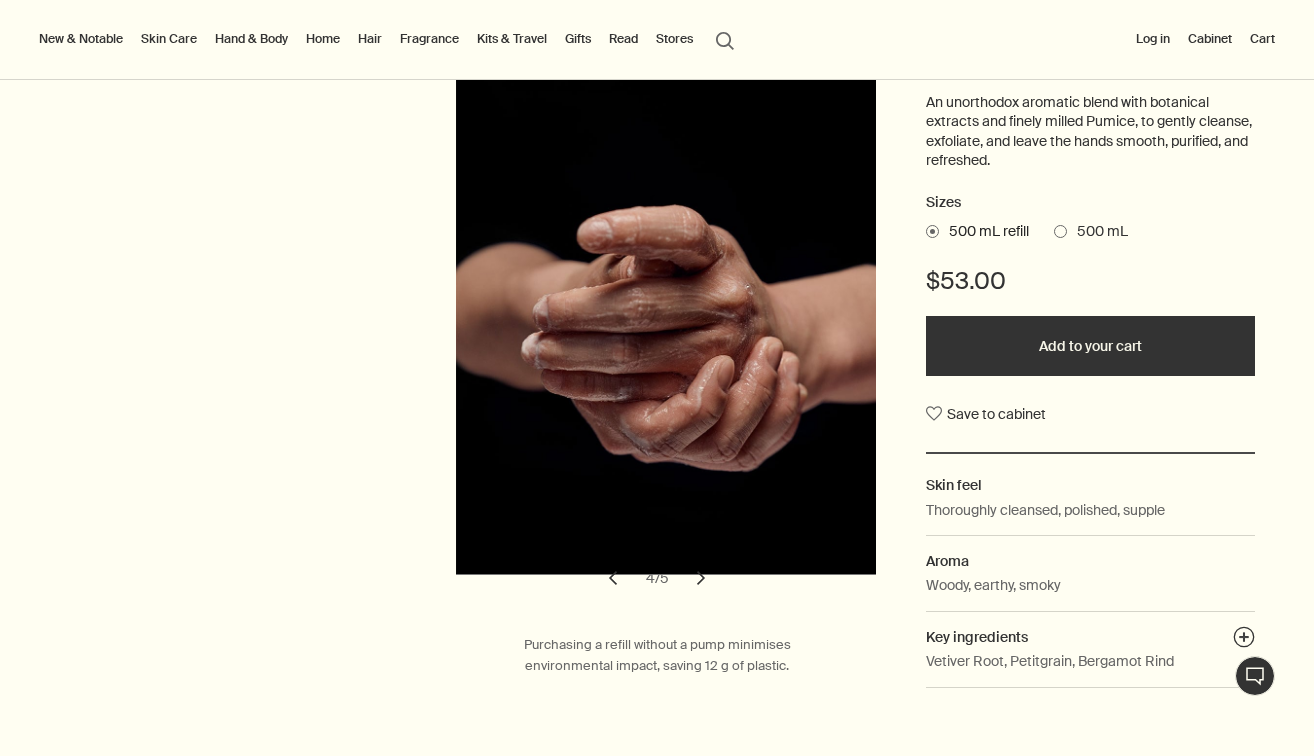 click on "chevron" at bounding box center (701, 578) 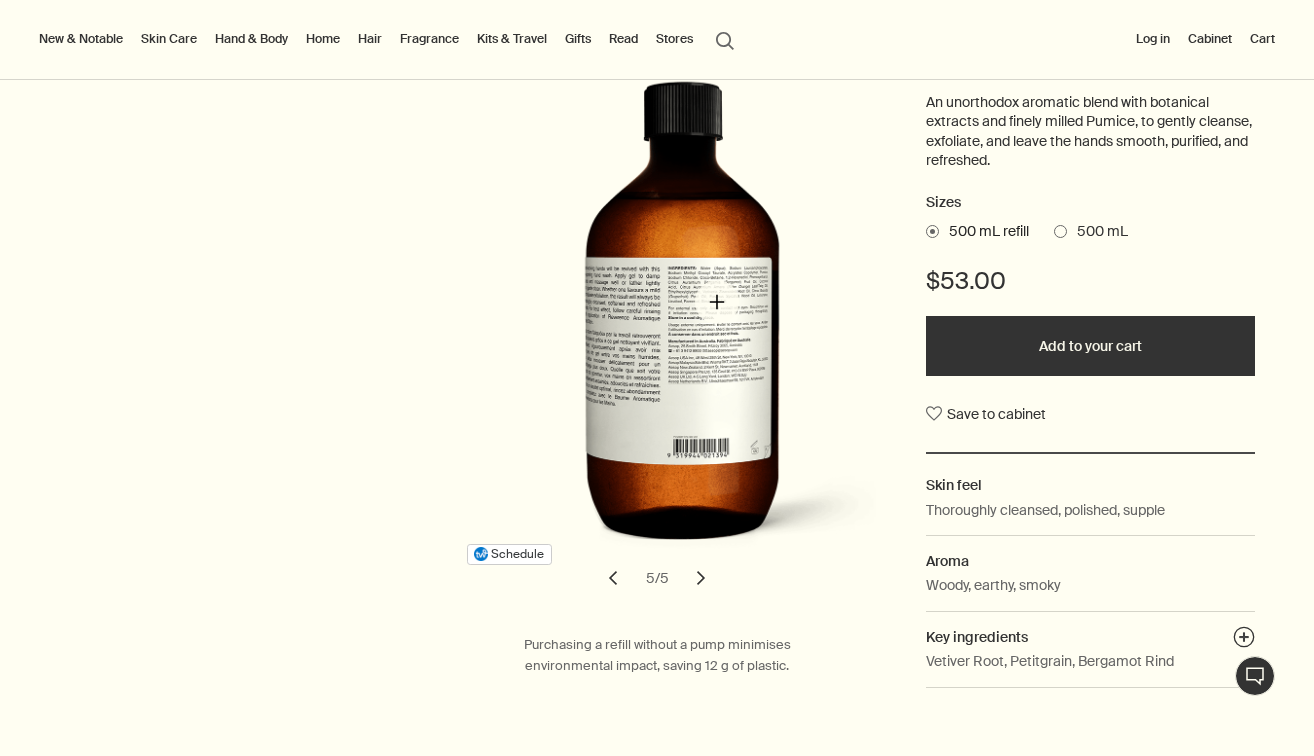 click at bounding box center (681, 303) 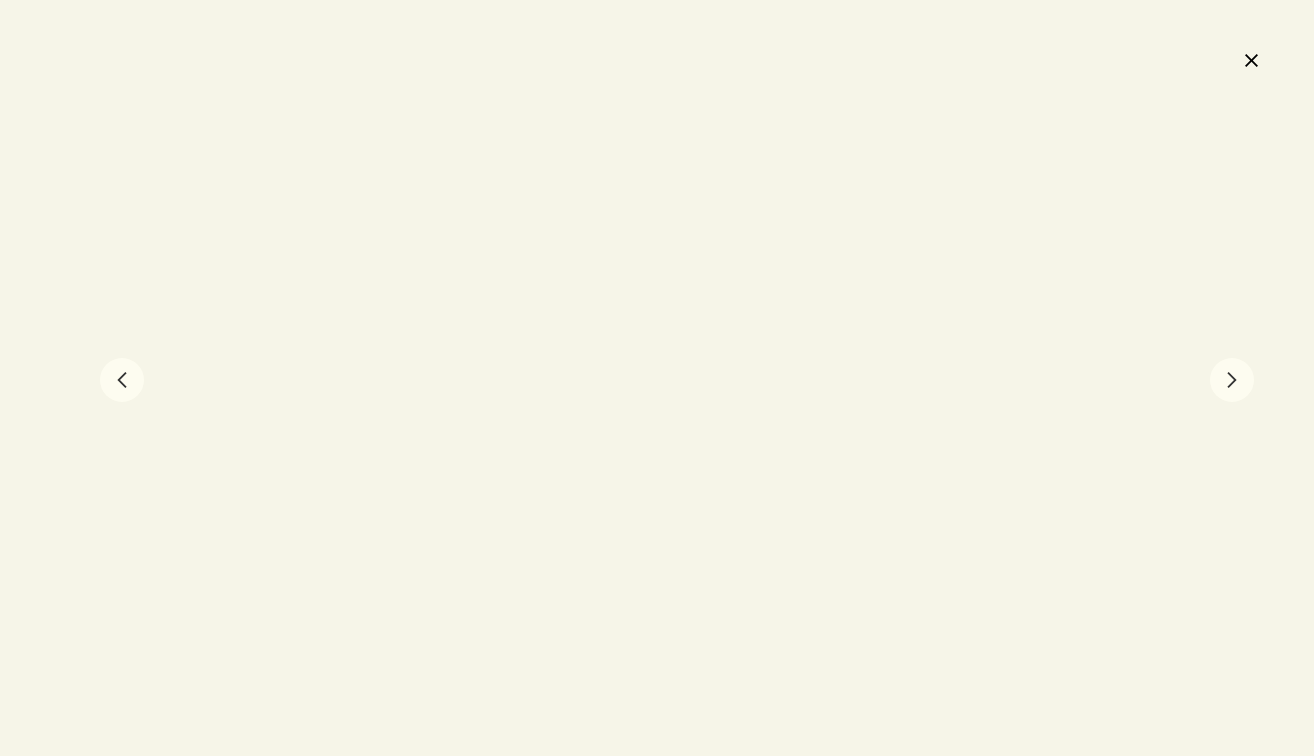 click on "close" at bounding box center (1251, 60) 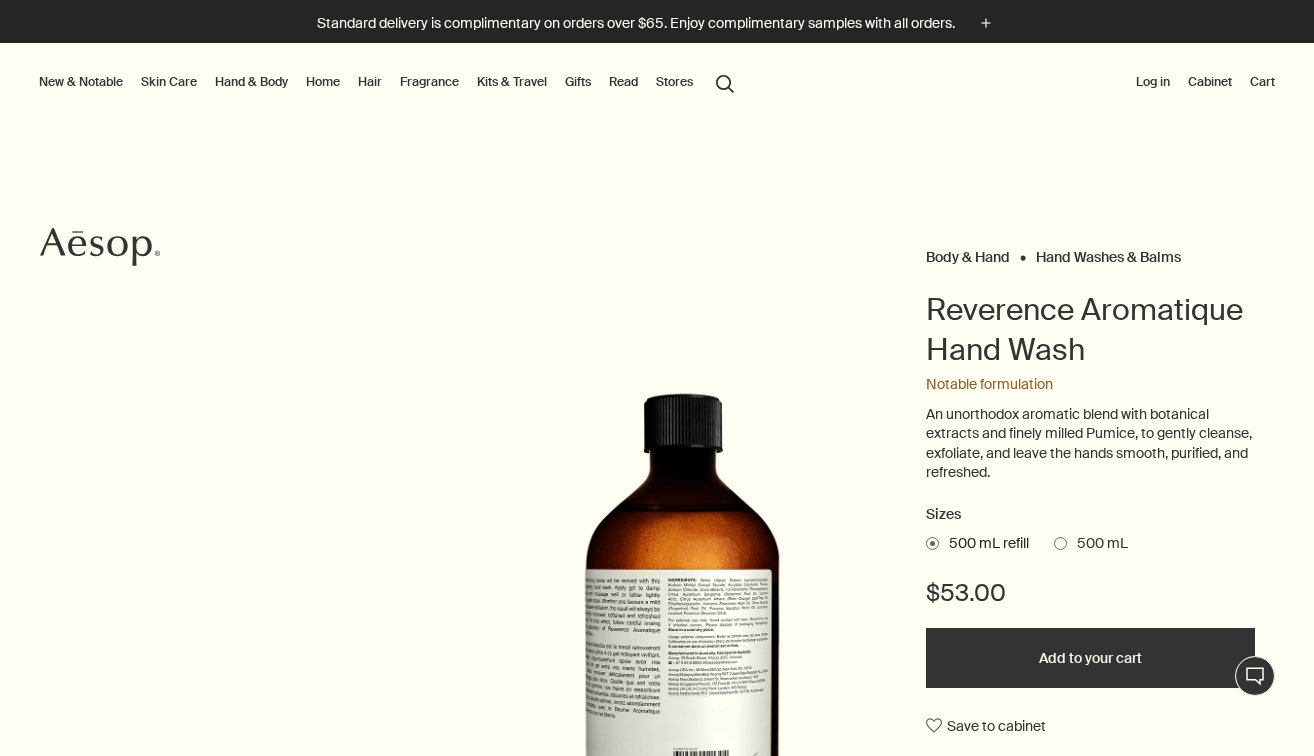 scroll, scrollTop: 151, scrollLeft: 0, axis: vertical 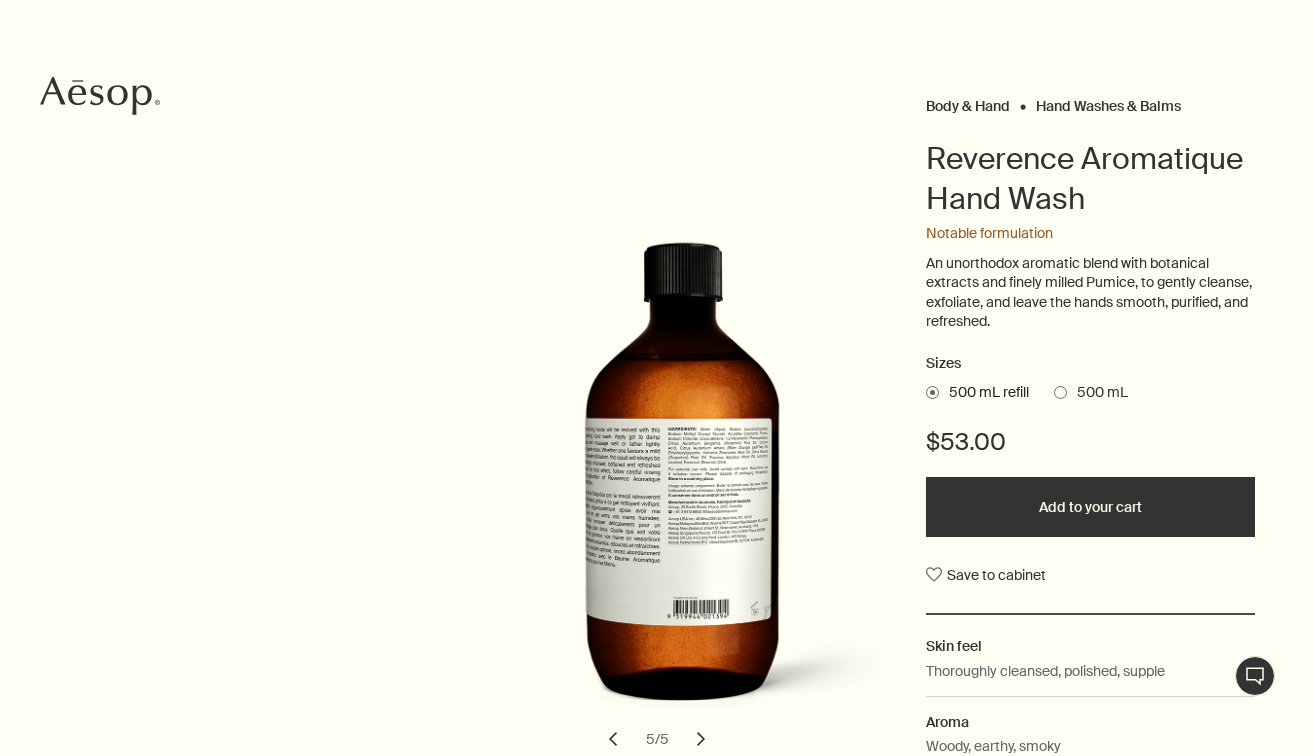 click on "Add to your cart" at bounding box center (1090, 507) 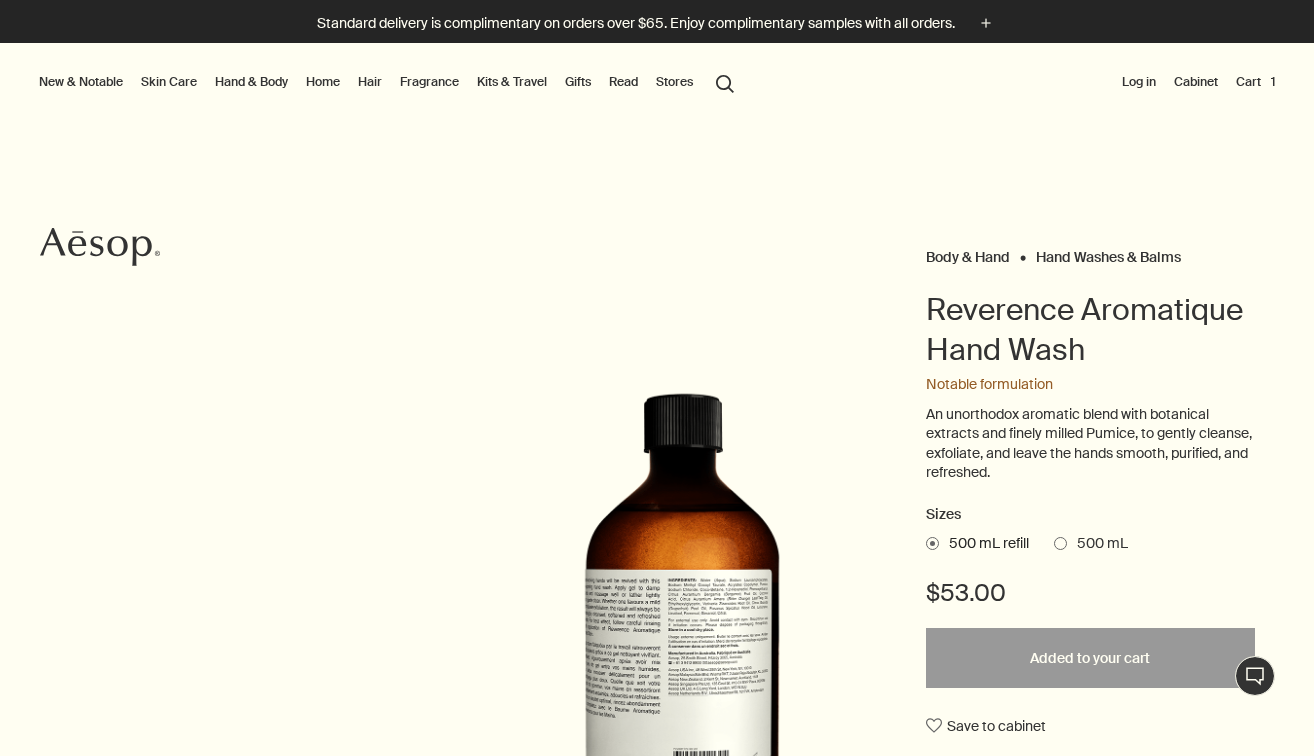scroll, scrollTop: 0, scrollLeft: 0, axis: both 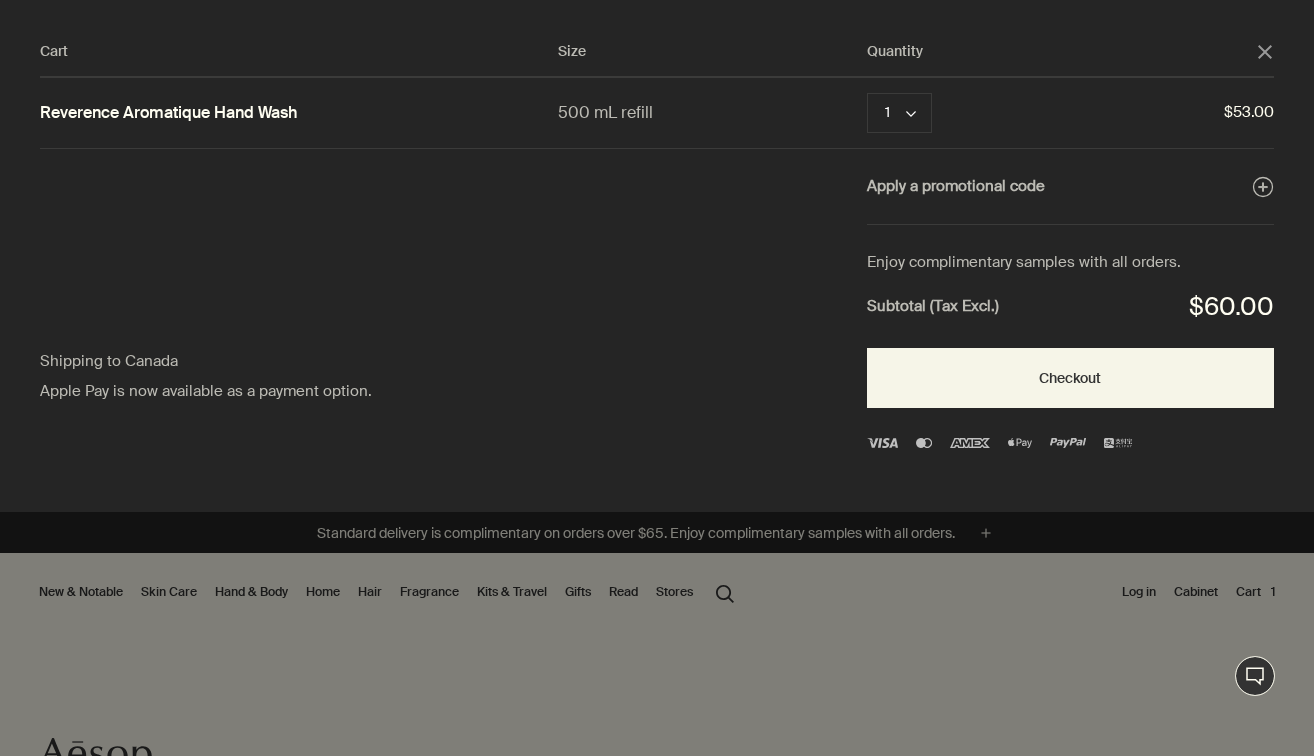 click at bounding box center [657, 378] 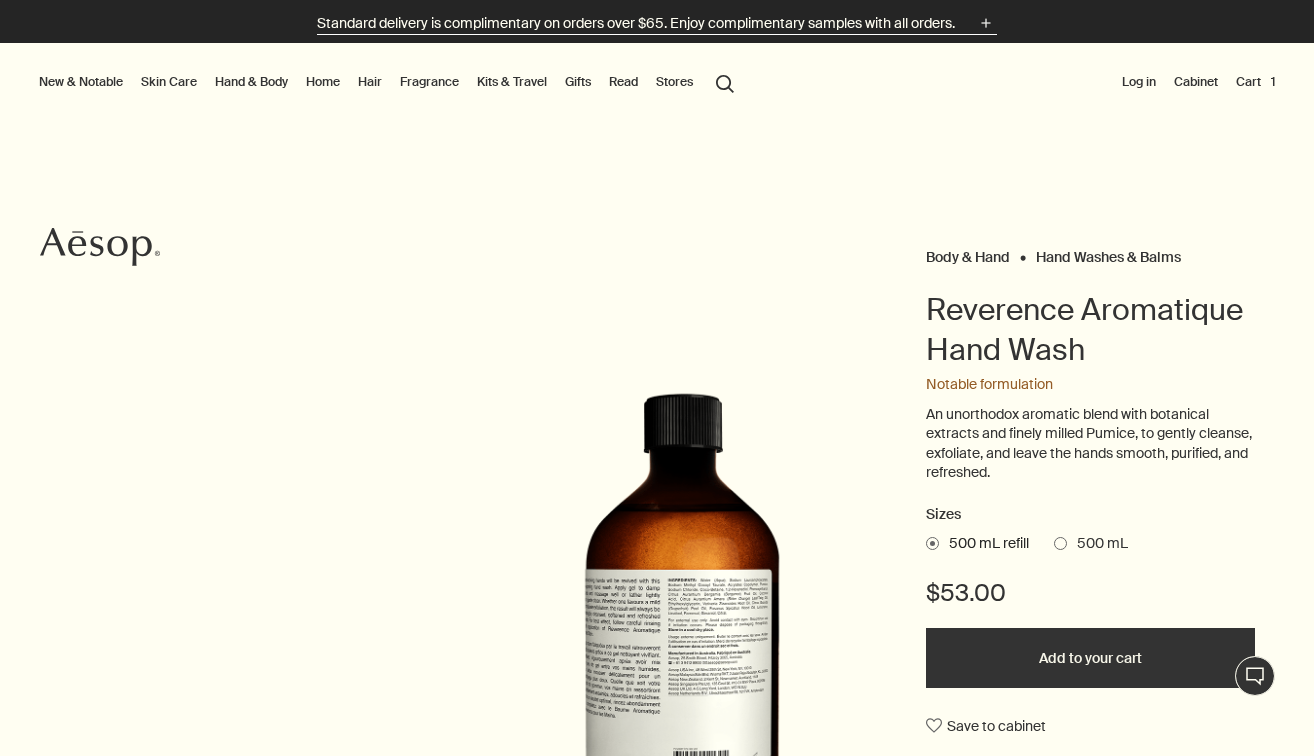 click on "plus" at bounding box center [986, 23] 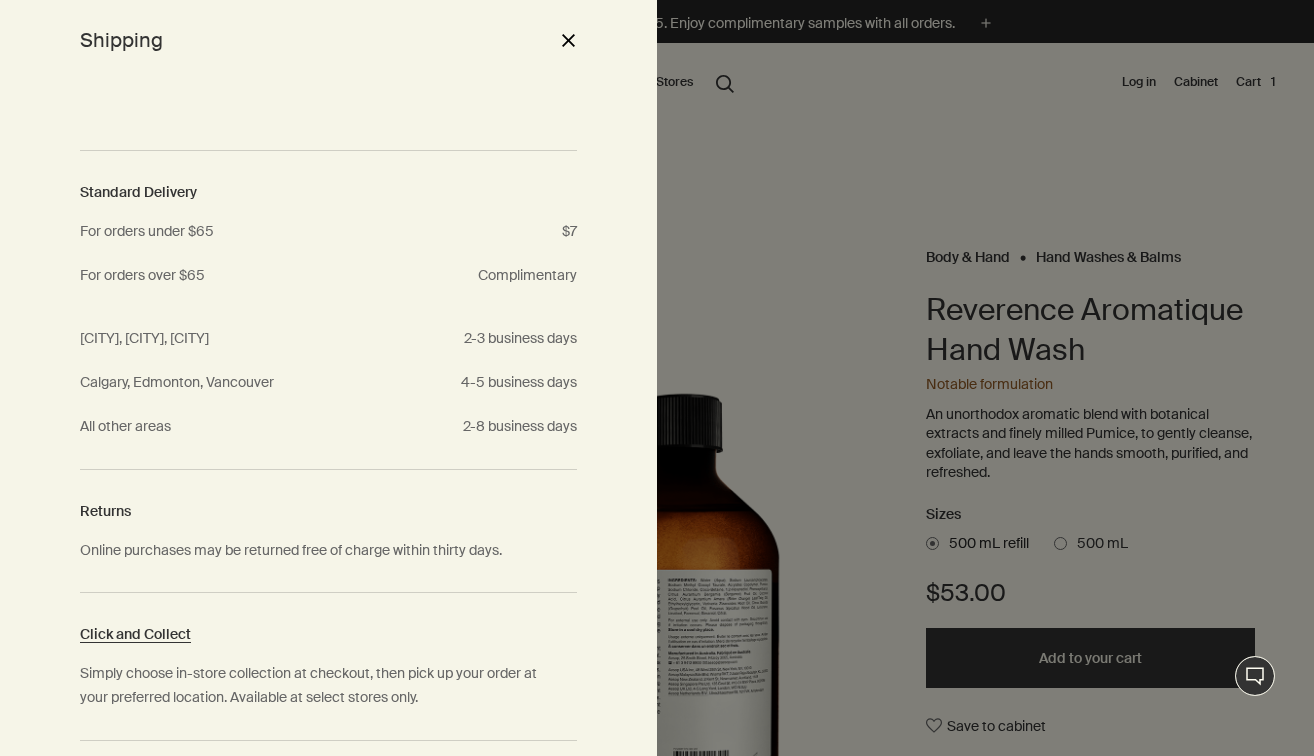 scroll, scrollTop: 0, scrollLeft: 0, axis: both 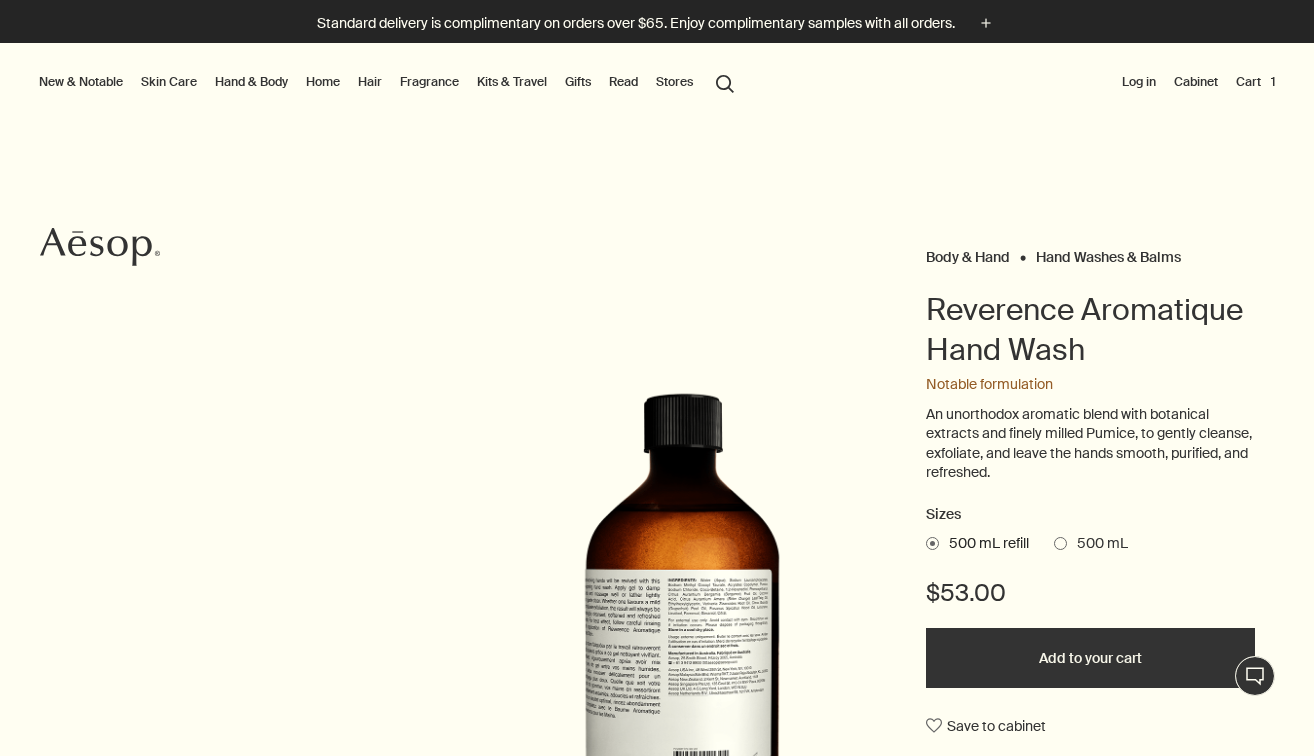 click on "Read" at bounding box center [623, 82] 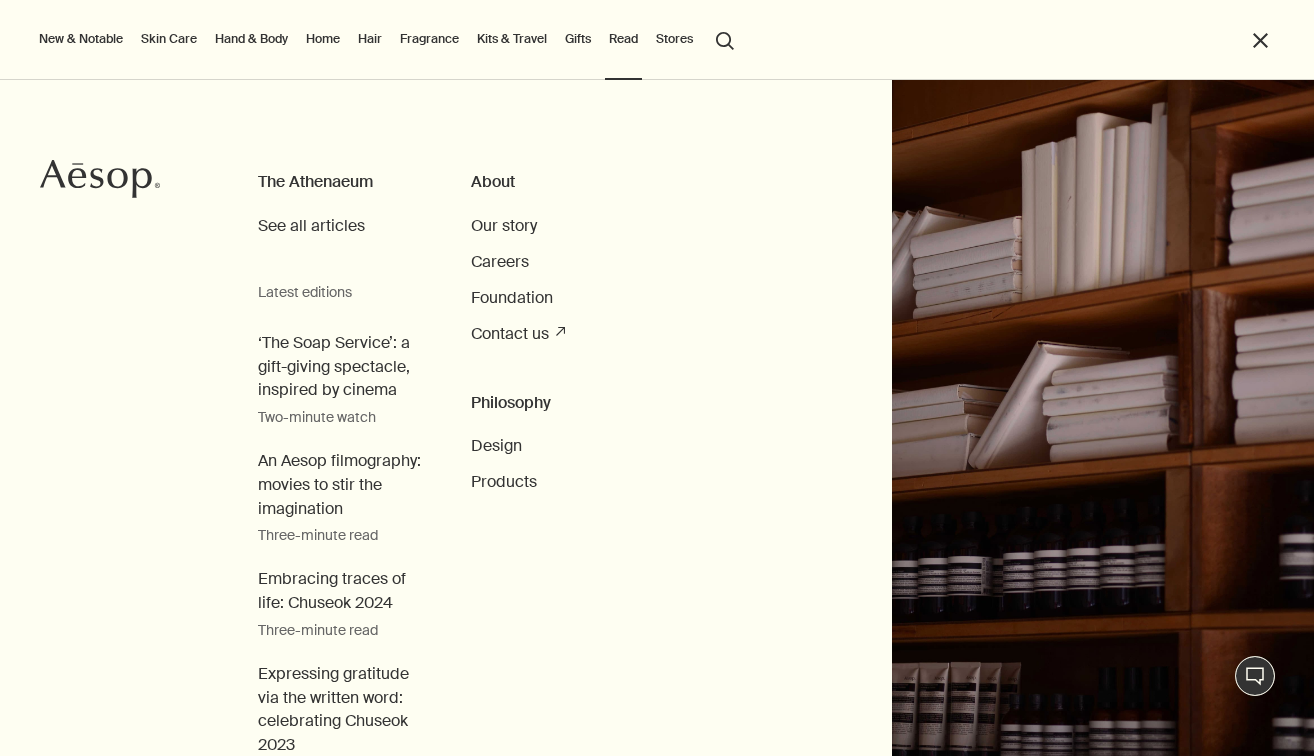 click on "Stores" at bounding box center [674, 39] 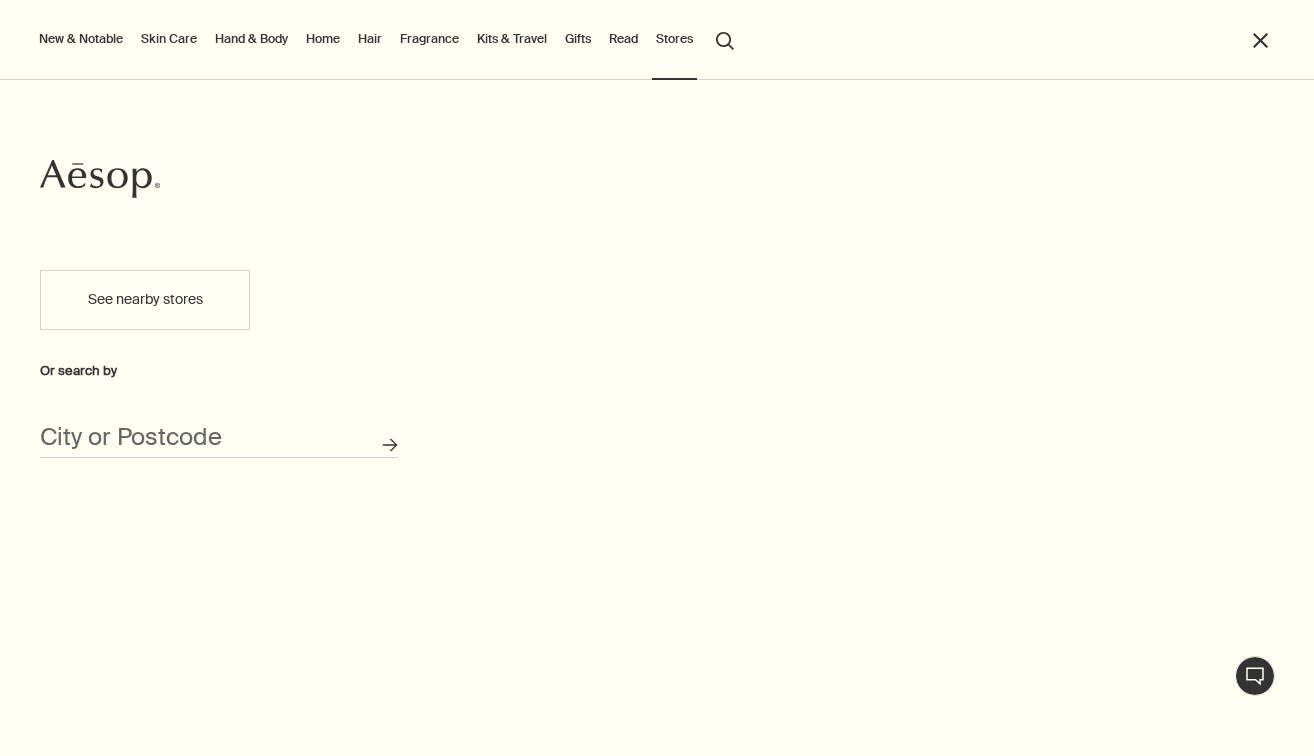 click on "See nearby stores" at bounding box center [145, 300] 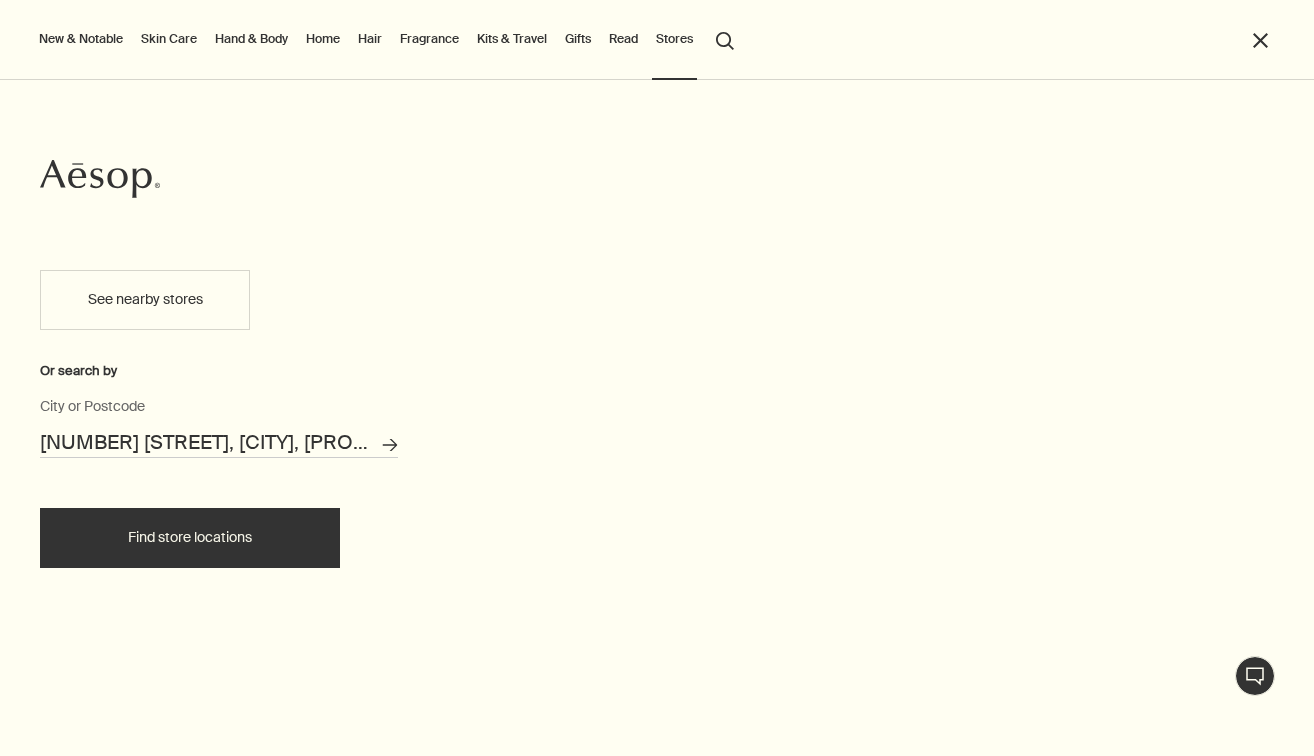 click on "Find store locations" at bounding box center [190, 538] 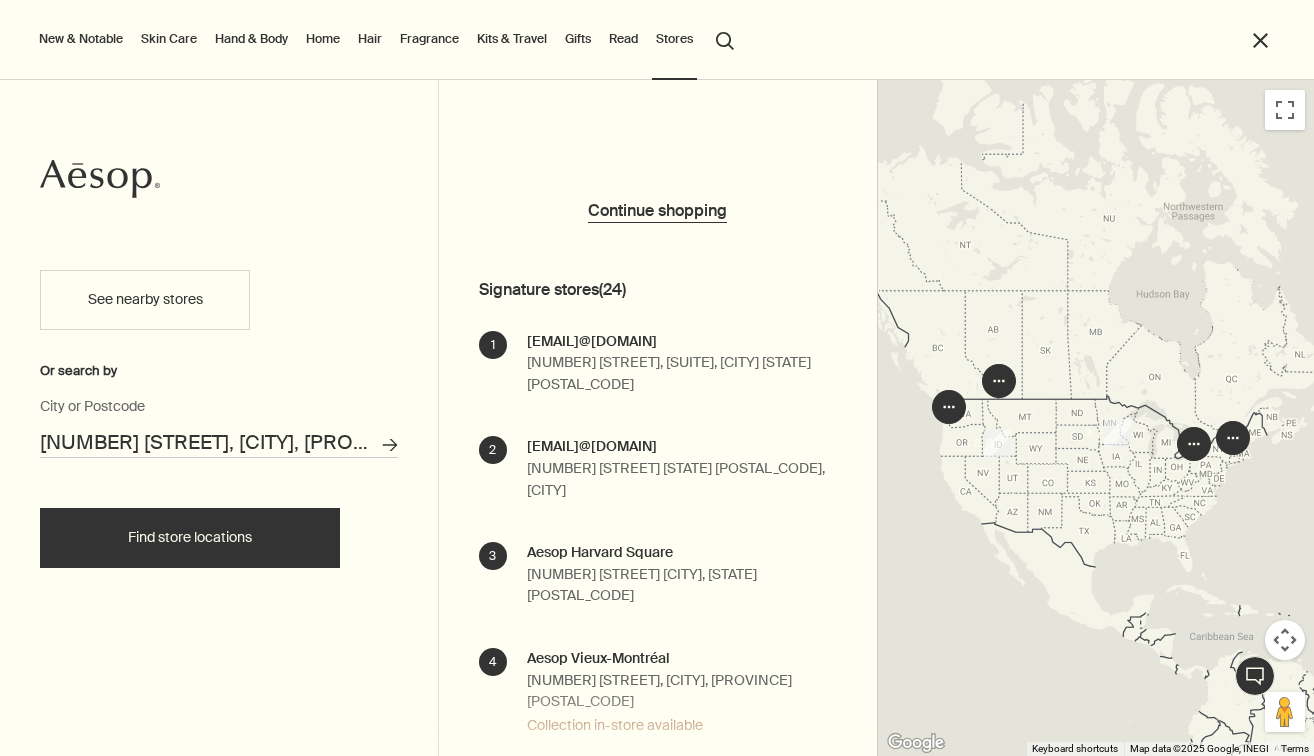 drag, startPoint x: 1247, startPoint y: 468, endPoint x: 1094, endPoint y: 479, distance: 153.39491 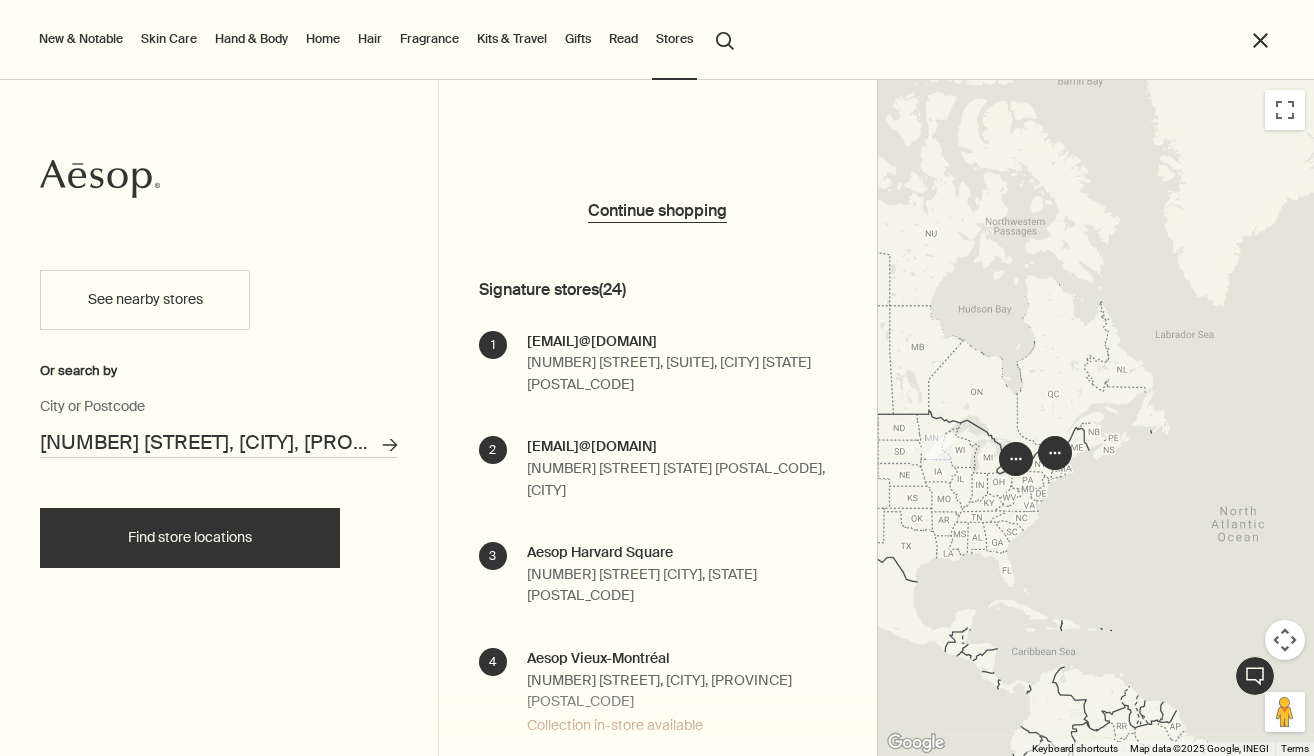 click on "To navigate, press the arrow keys." at bounding box center [1096, 418] 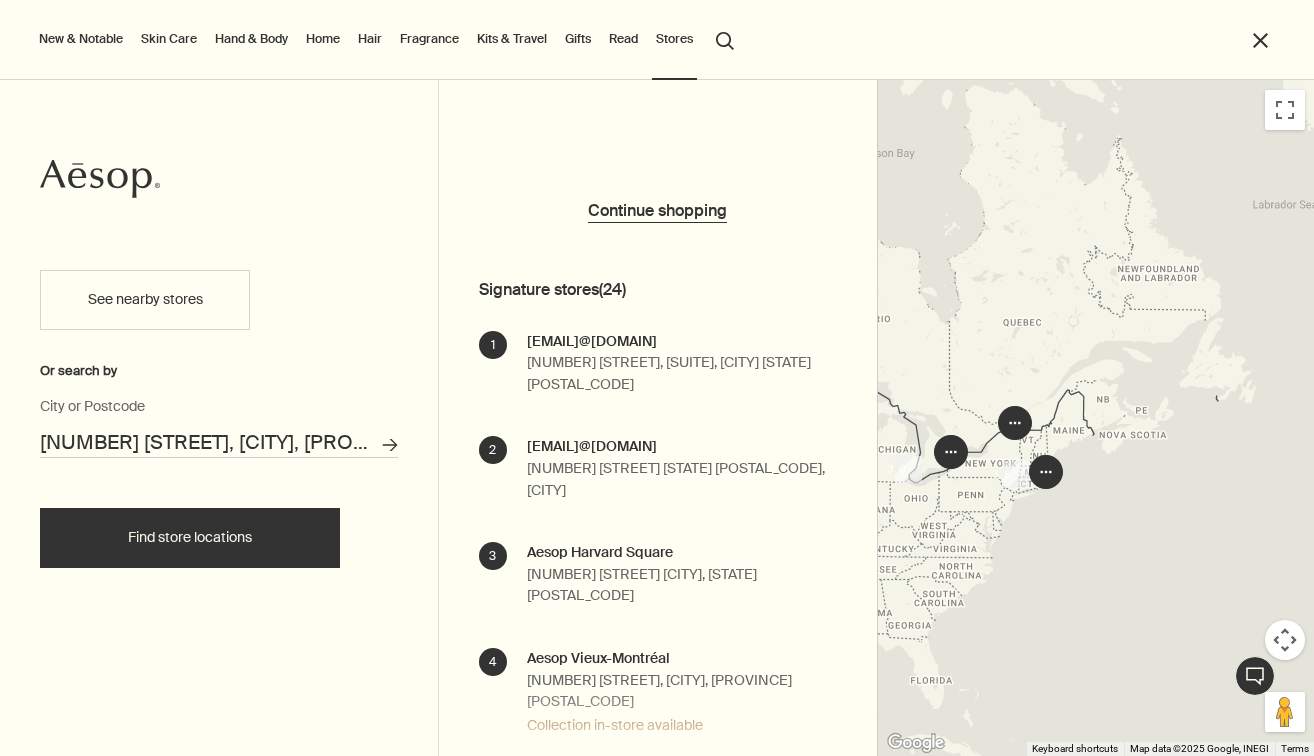 click on "To navigate, press the arrow keys." at bounding box center [1096, 418] 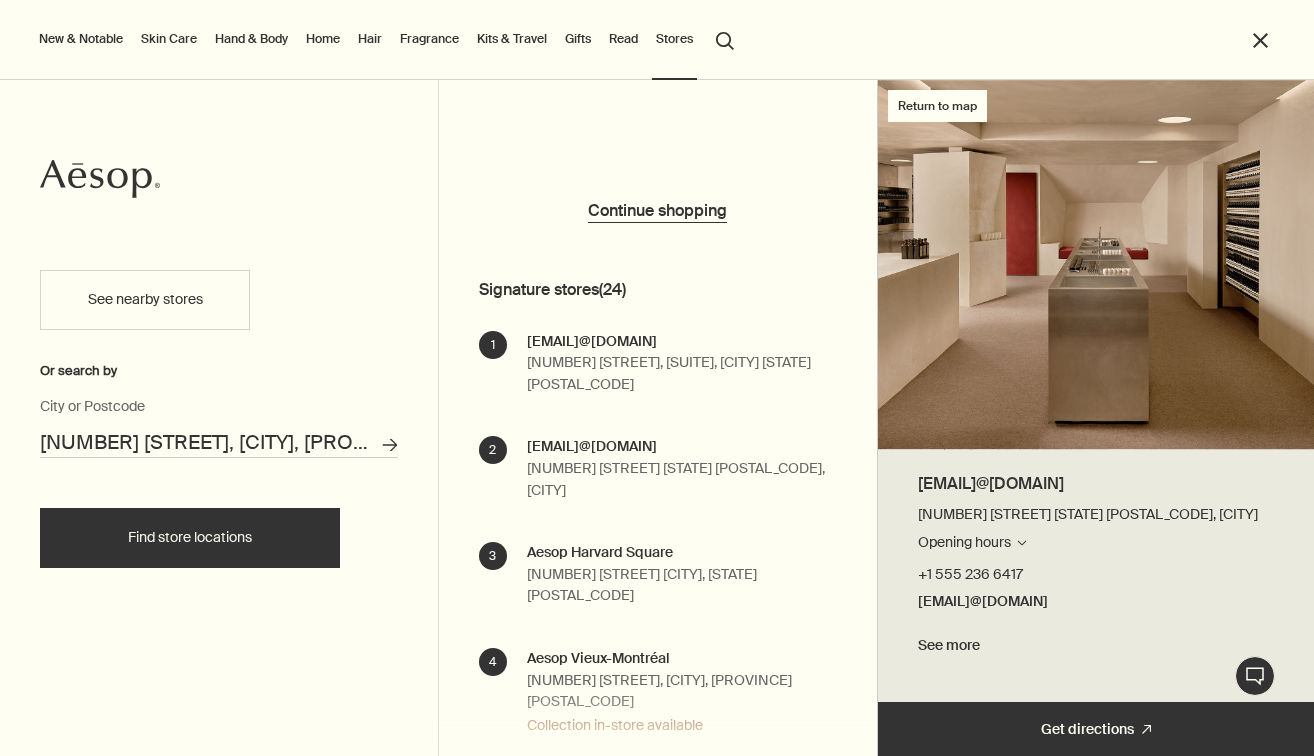 scroll, scrollTop: 152, scrollLeft: 0, axis: vertical 